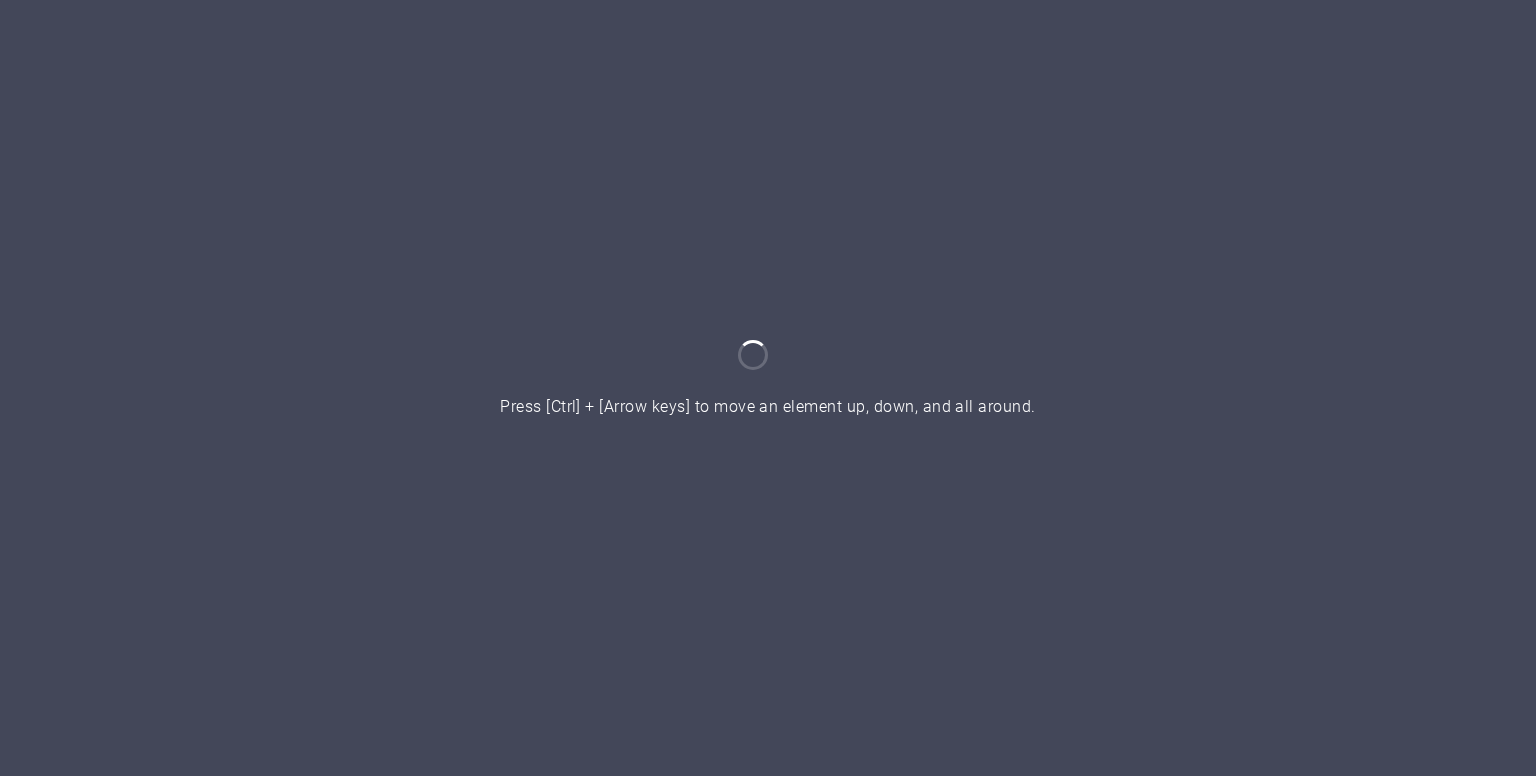 scroll, scrollTop: 0, scrollLeft: 0, axis: both 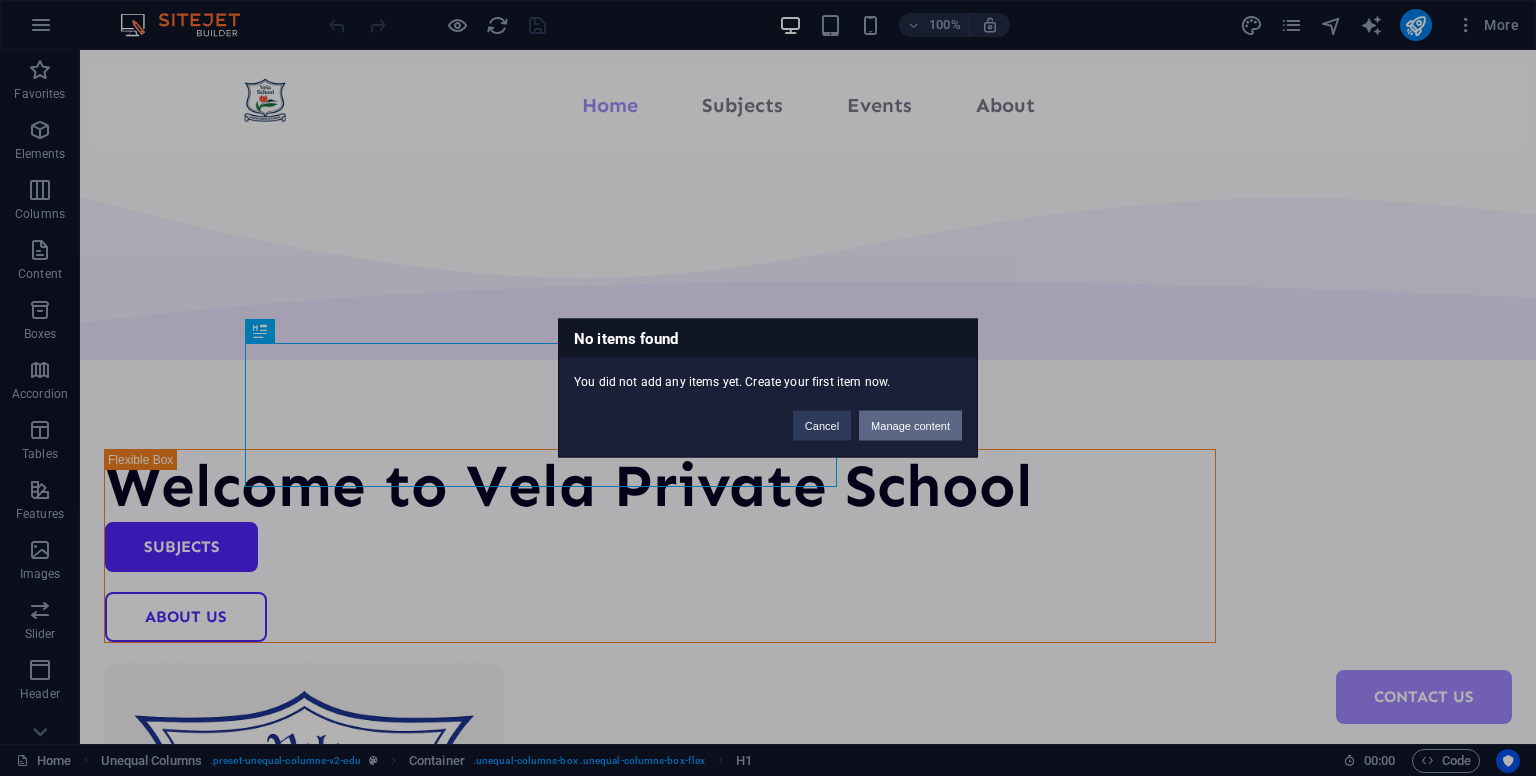 click on "Manage content" at bounding box center [910, 426] 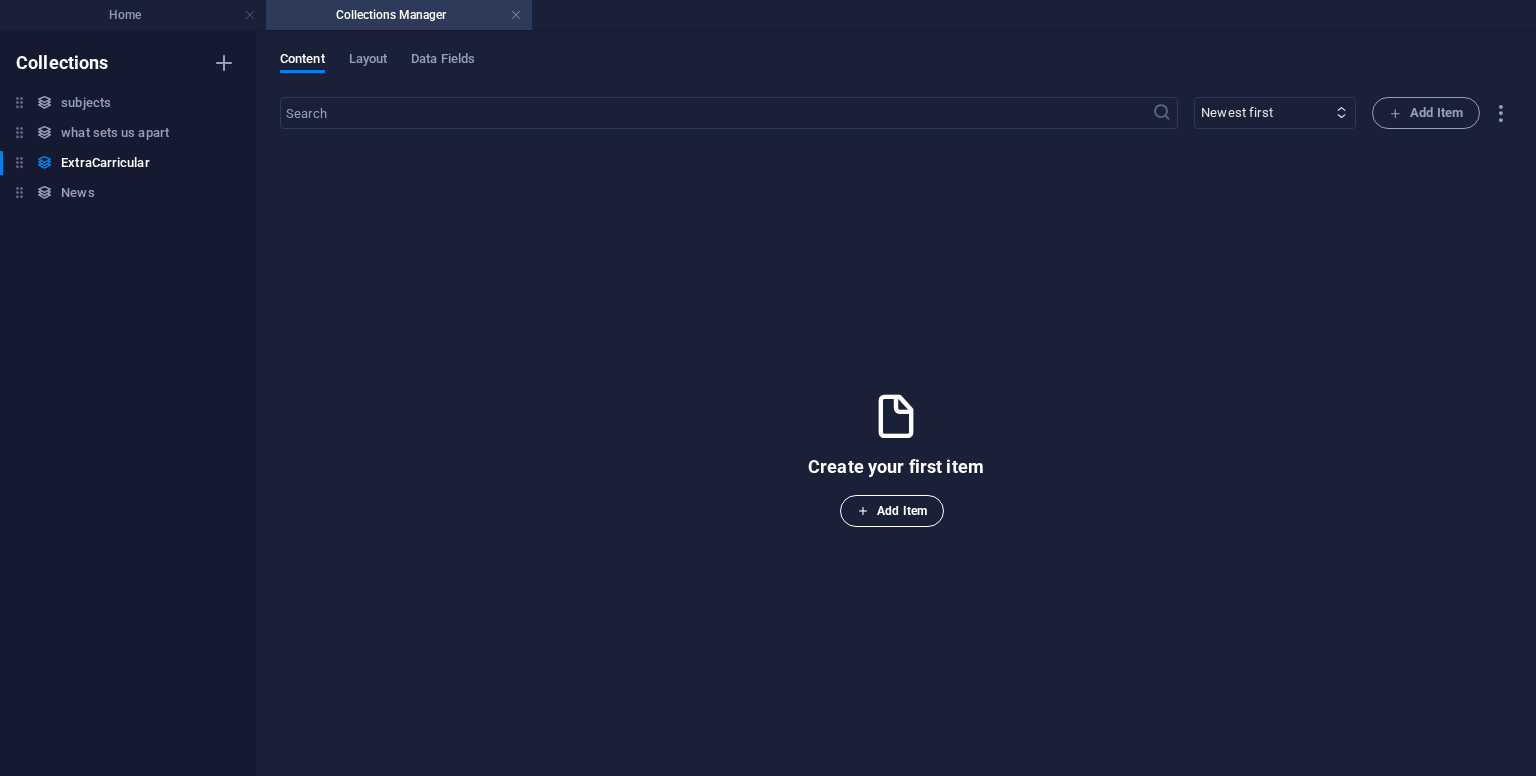 click on "Add Item" at bounding box center [892, 511] 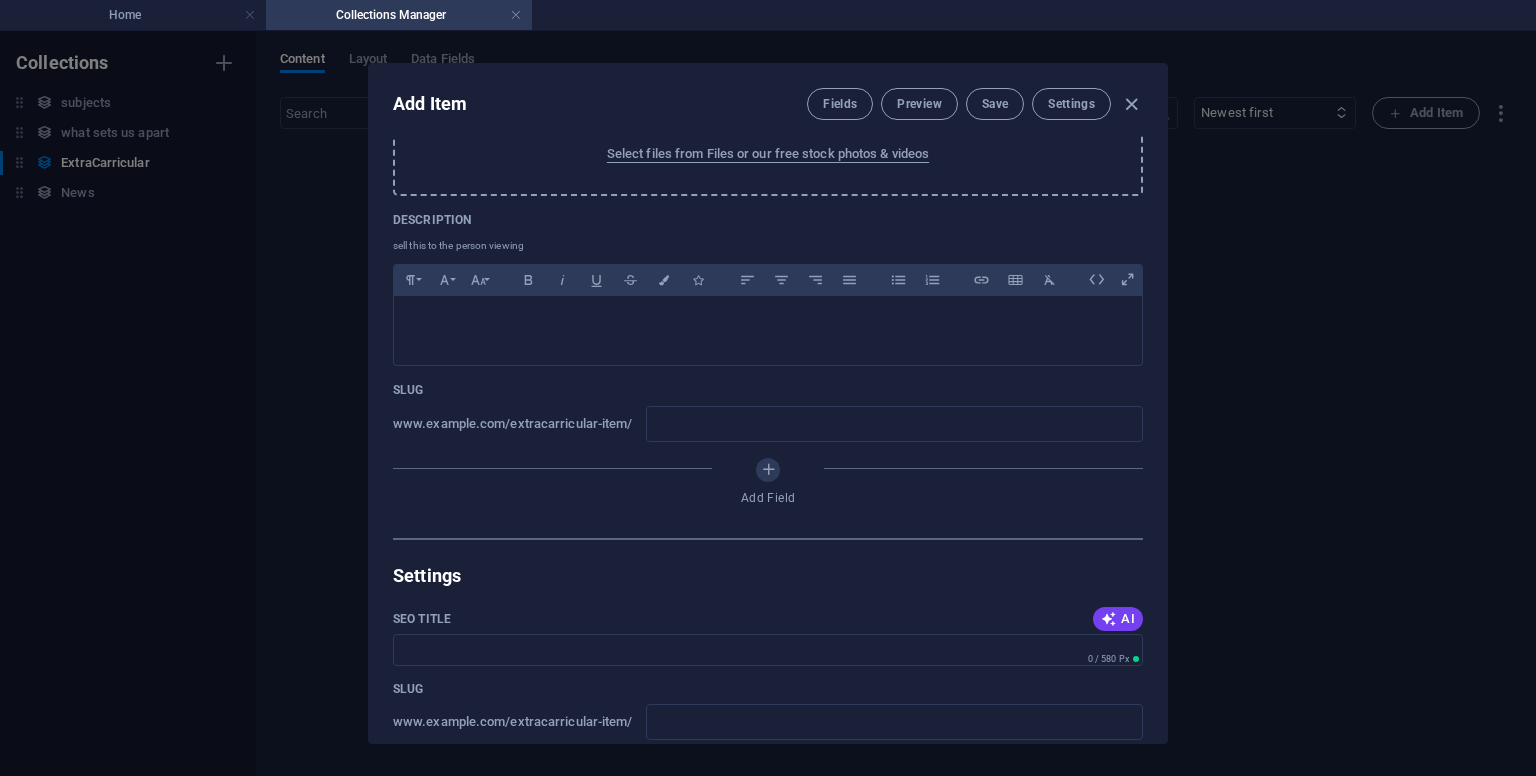 scroll, scrollTop: 274, scrollLeft: 0, axis: vertical 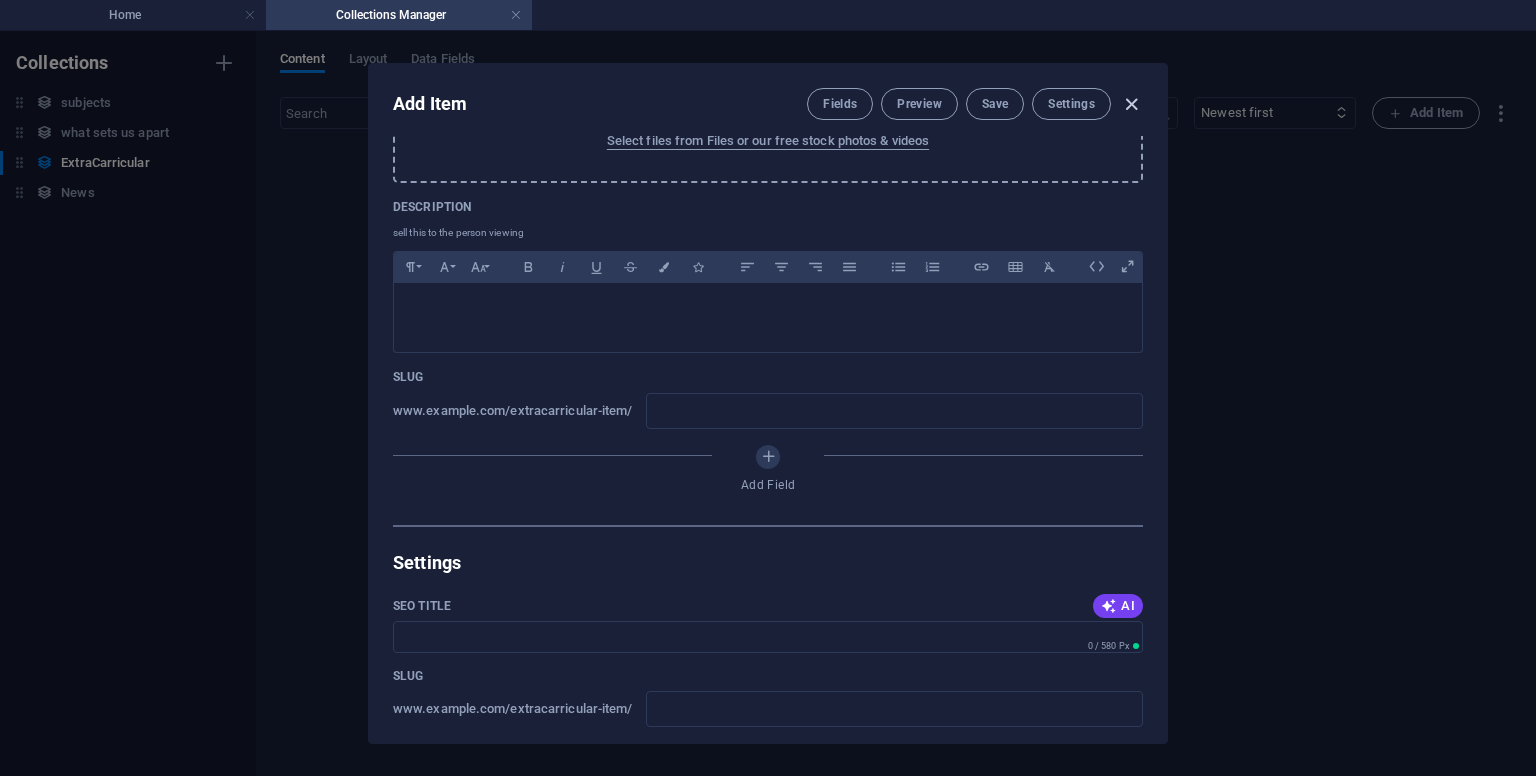 click at bounding box center [1131, 104] 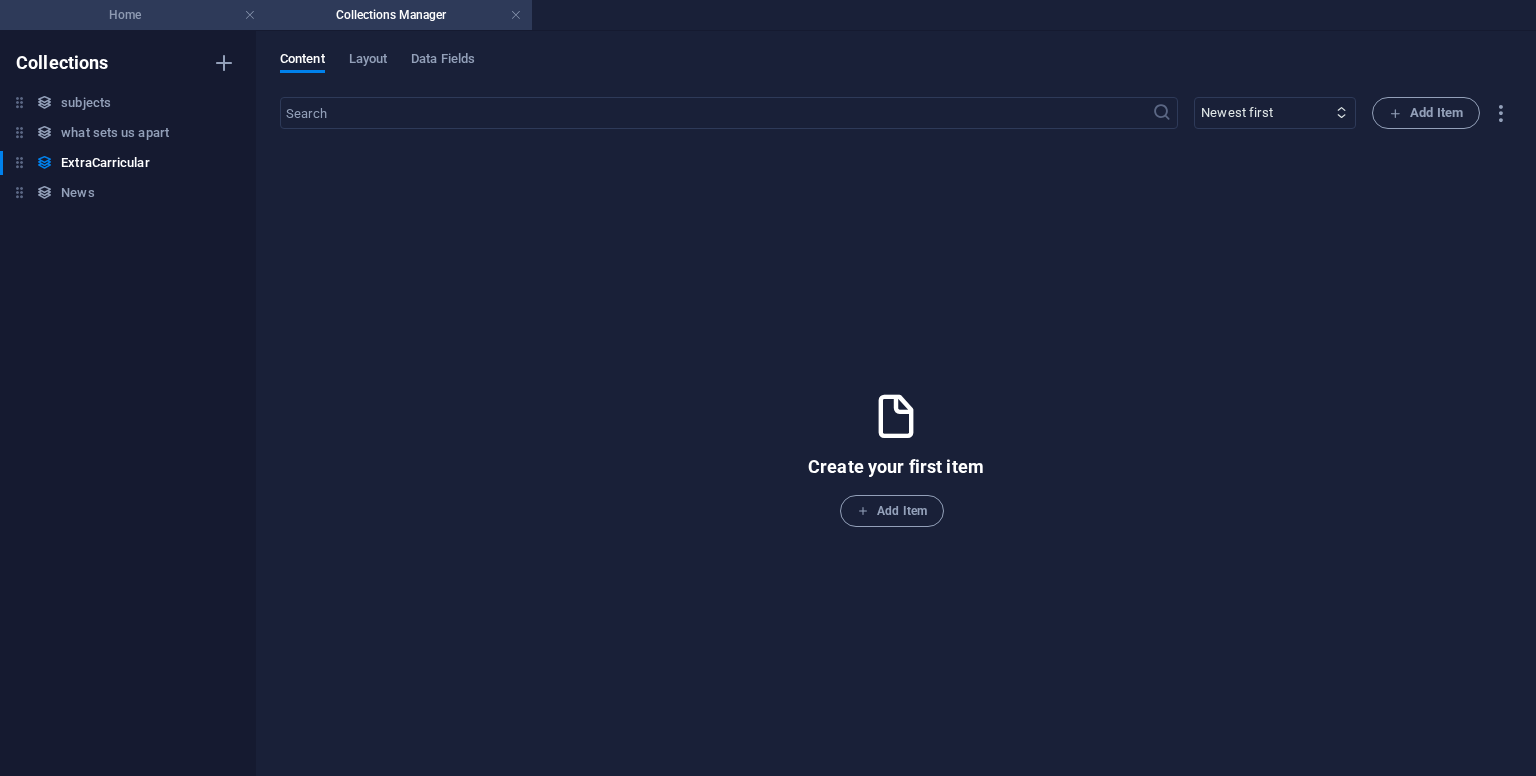 click on "Home" at bounding box center [133, 15] 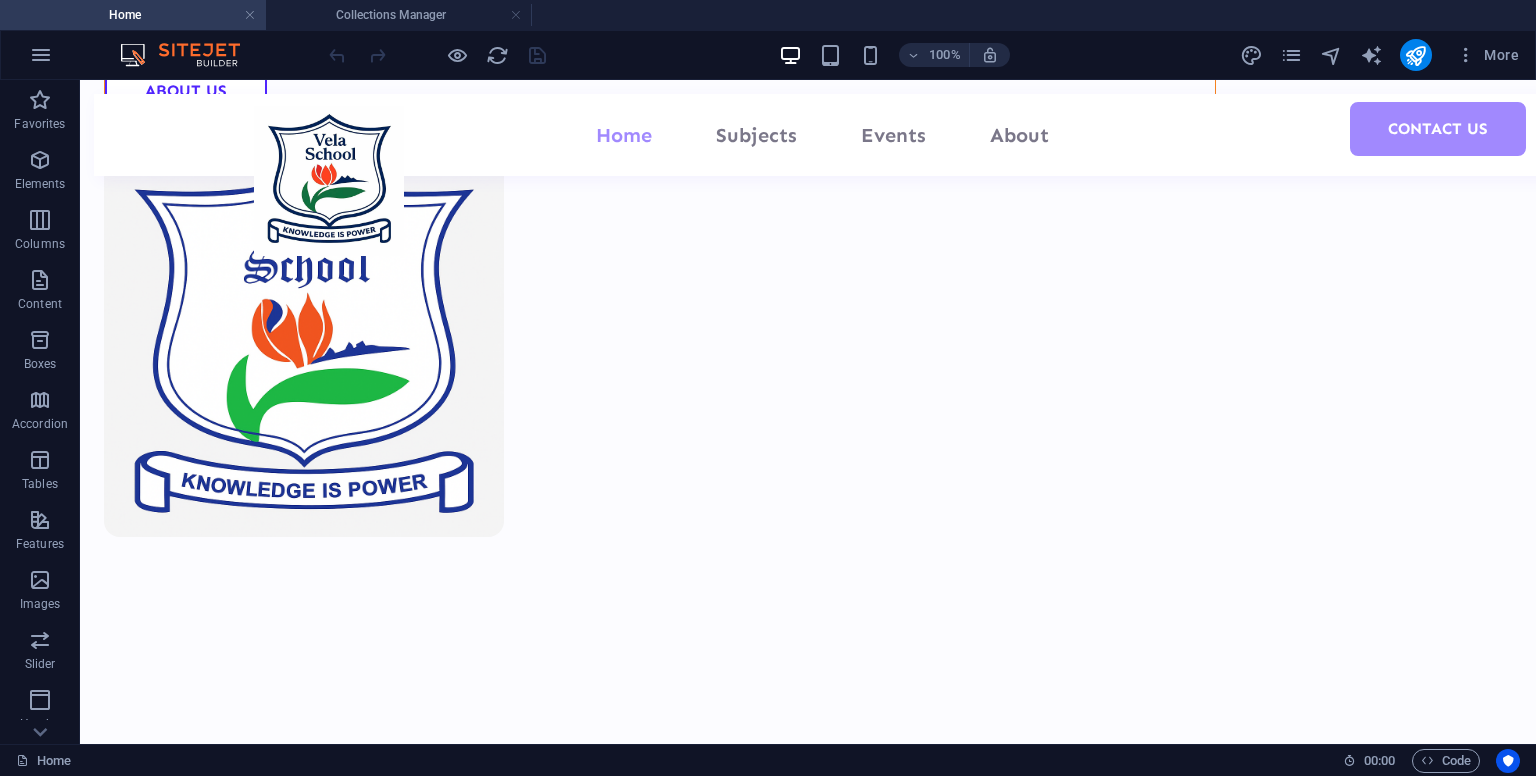 scroll, scrollTop: 527, scrollLeft: 0, axis: vertical 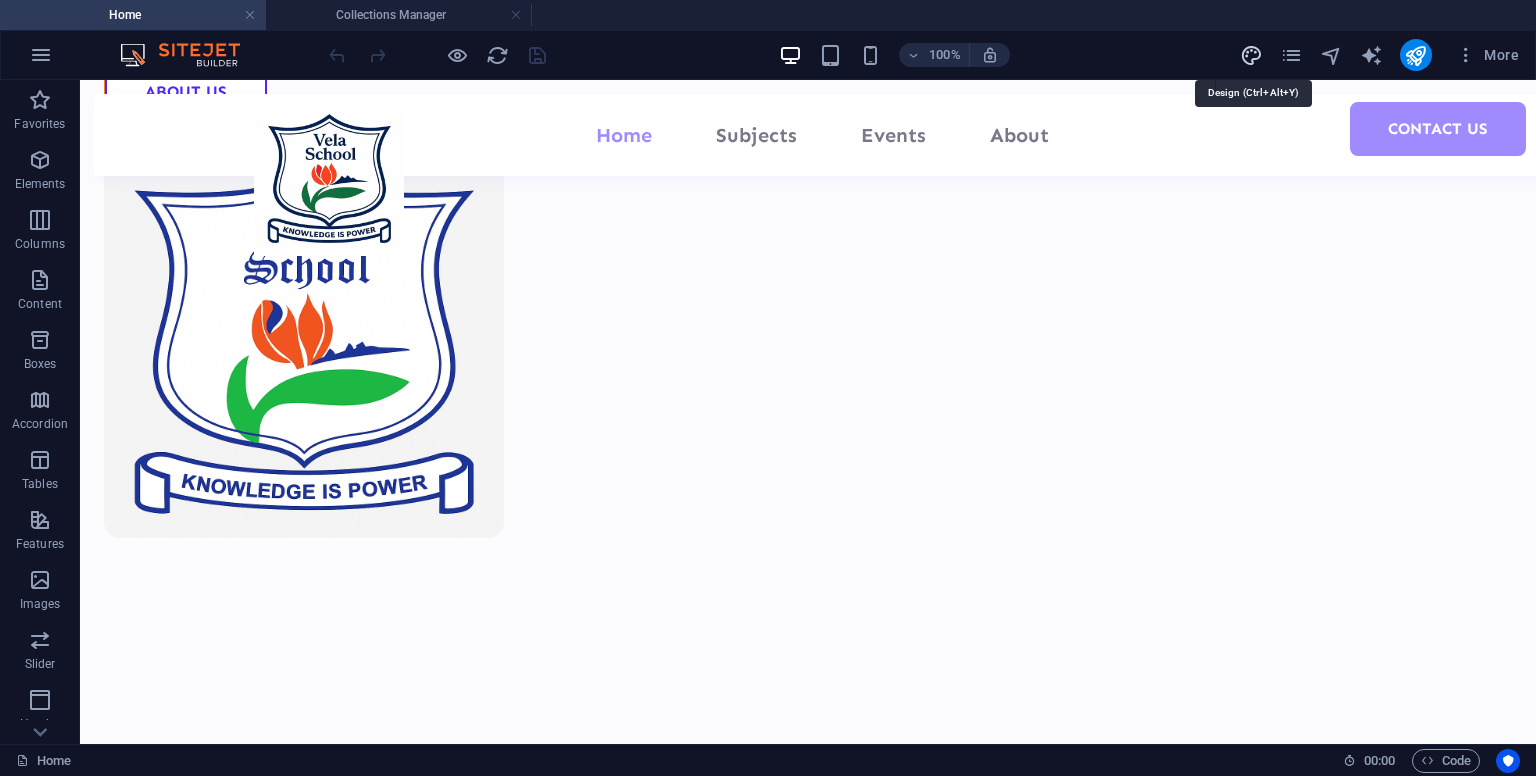 drag, startPoint x: 1250, startPoint y: 58, endPoint x: 671, endPoint y: 320, distance: 635.5195 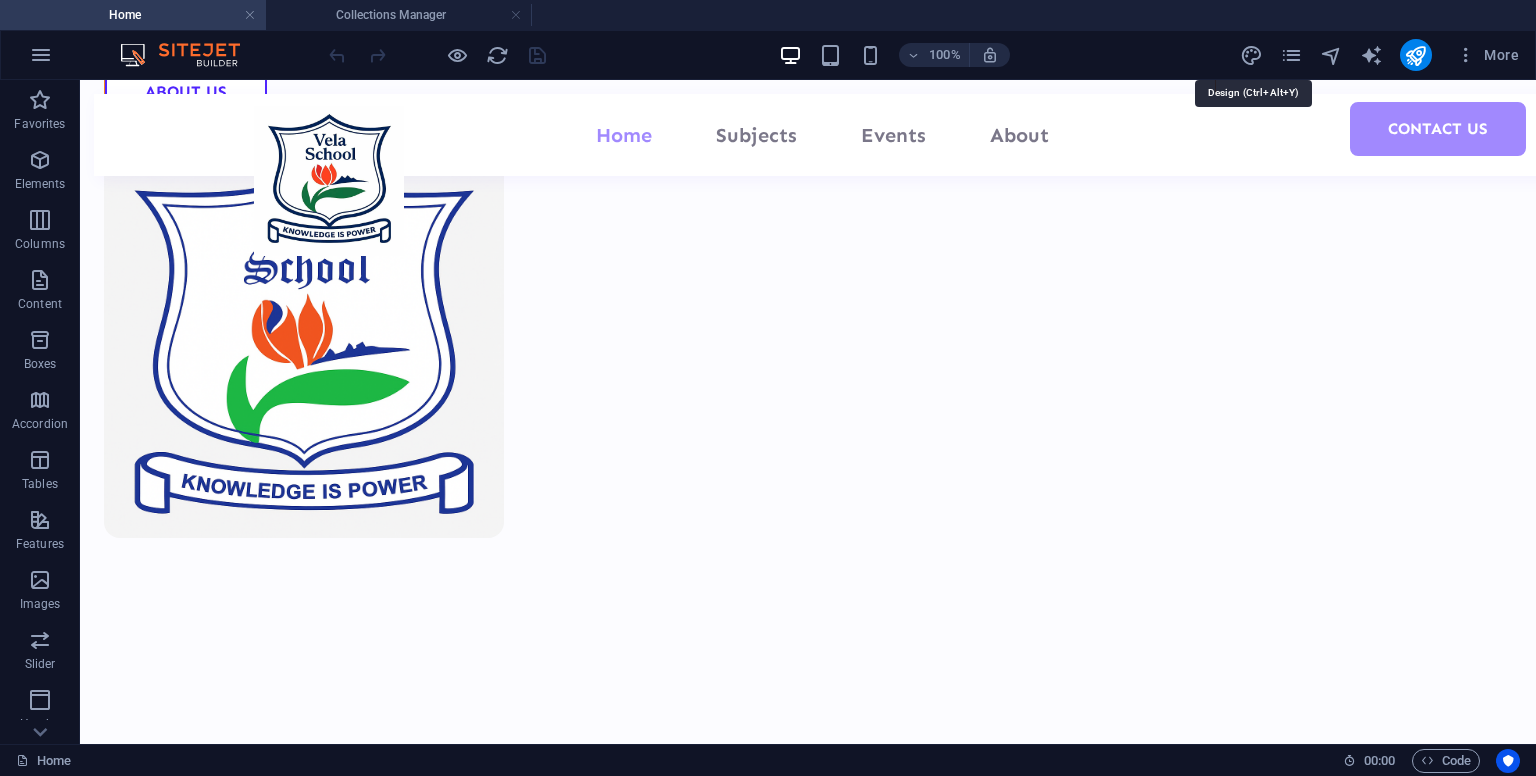 select on "px" 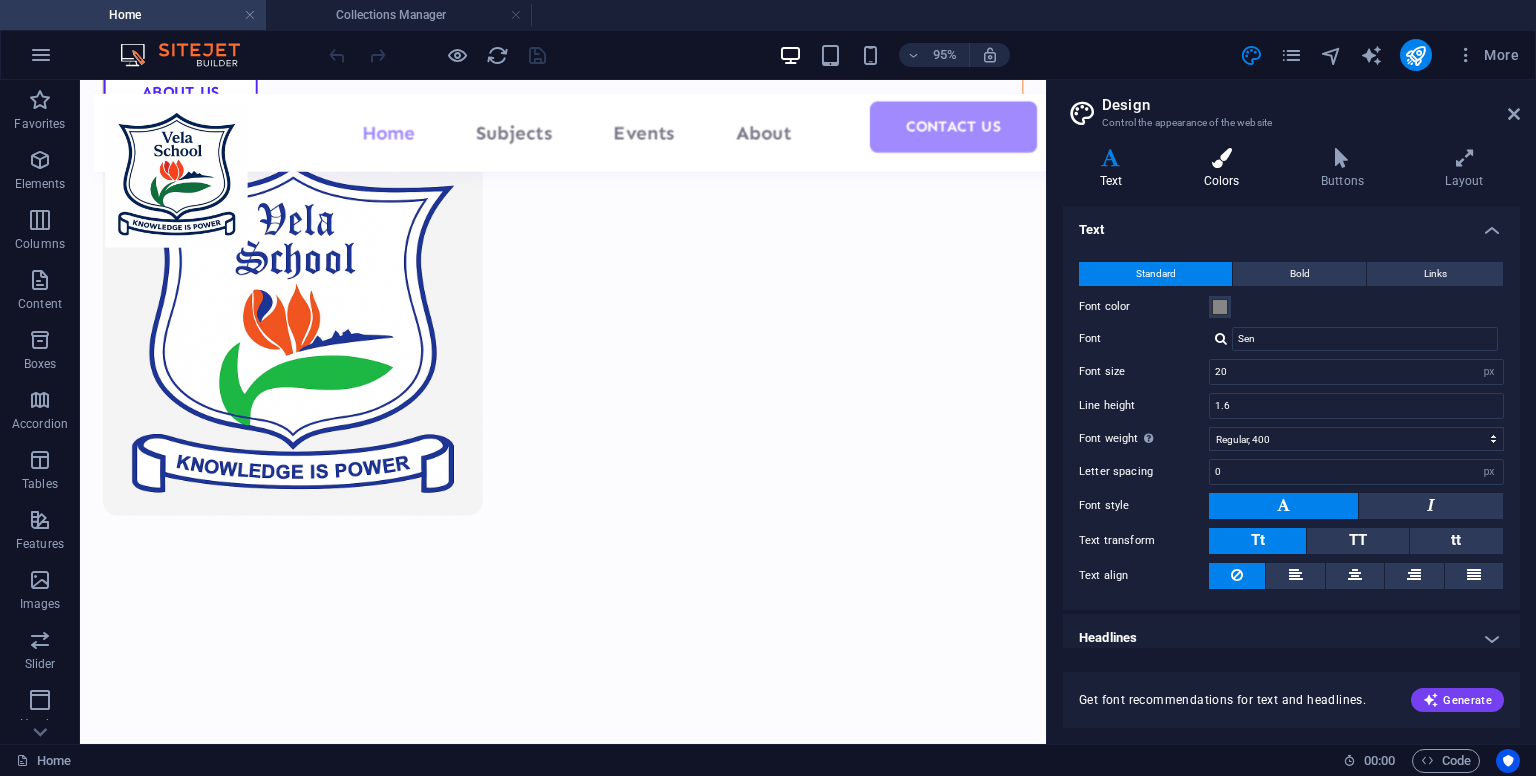 click on "Colors" at bounding box center [1225, 169] 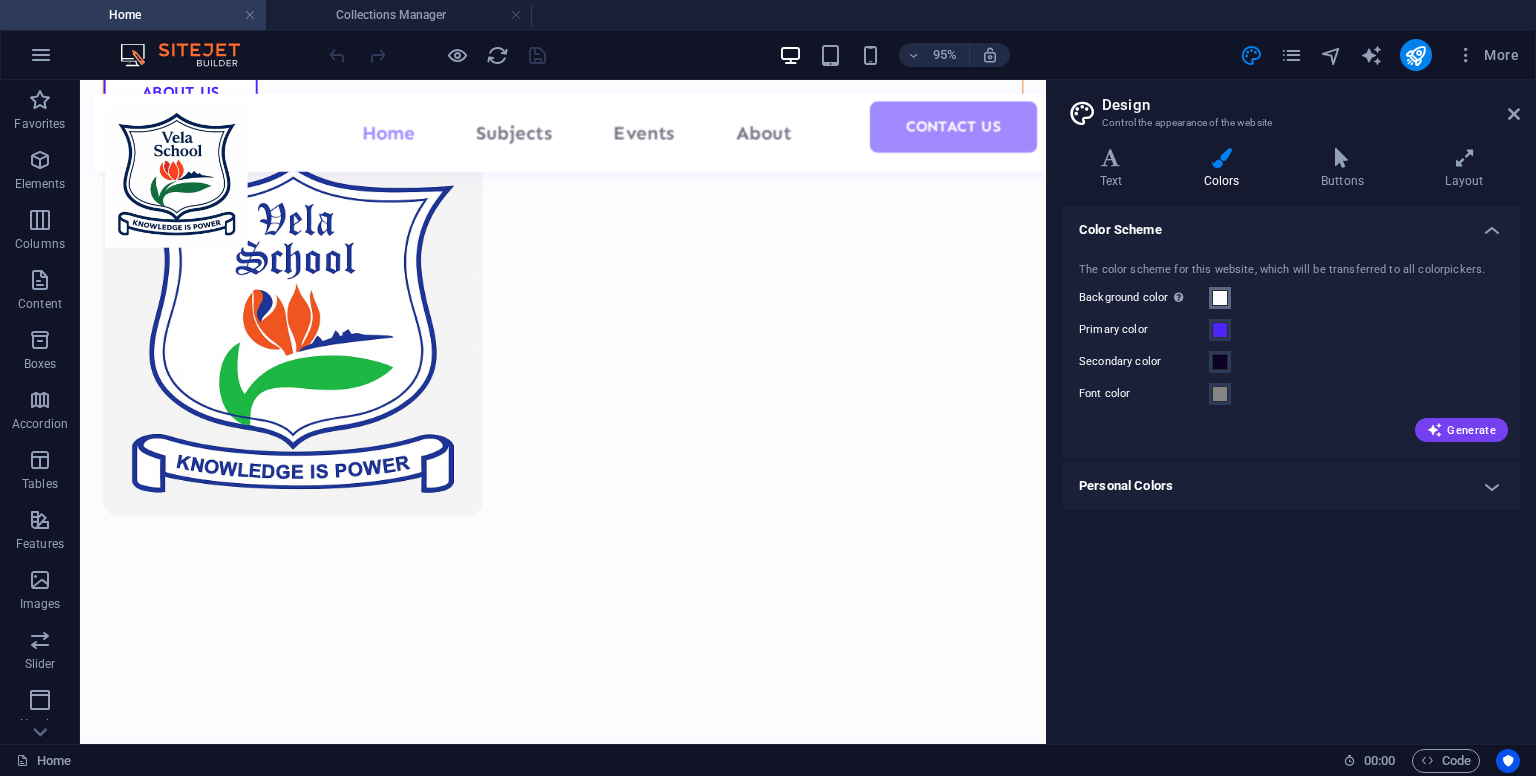 click at bounding box center [1220, 298] 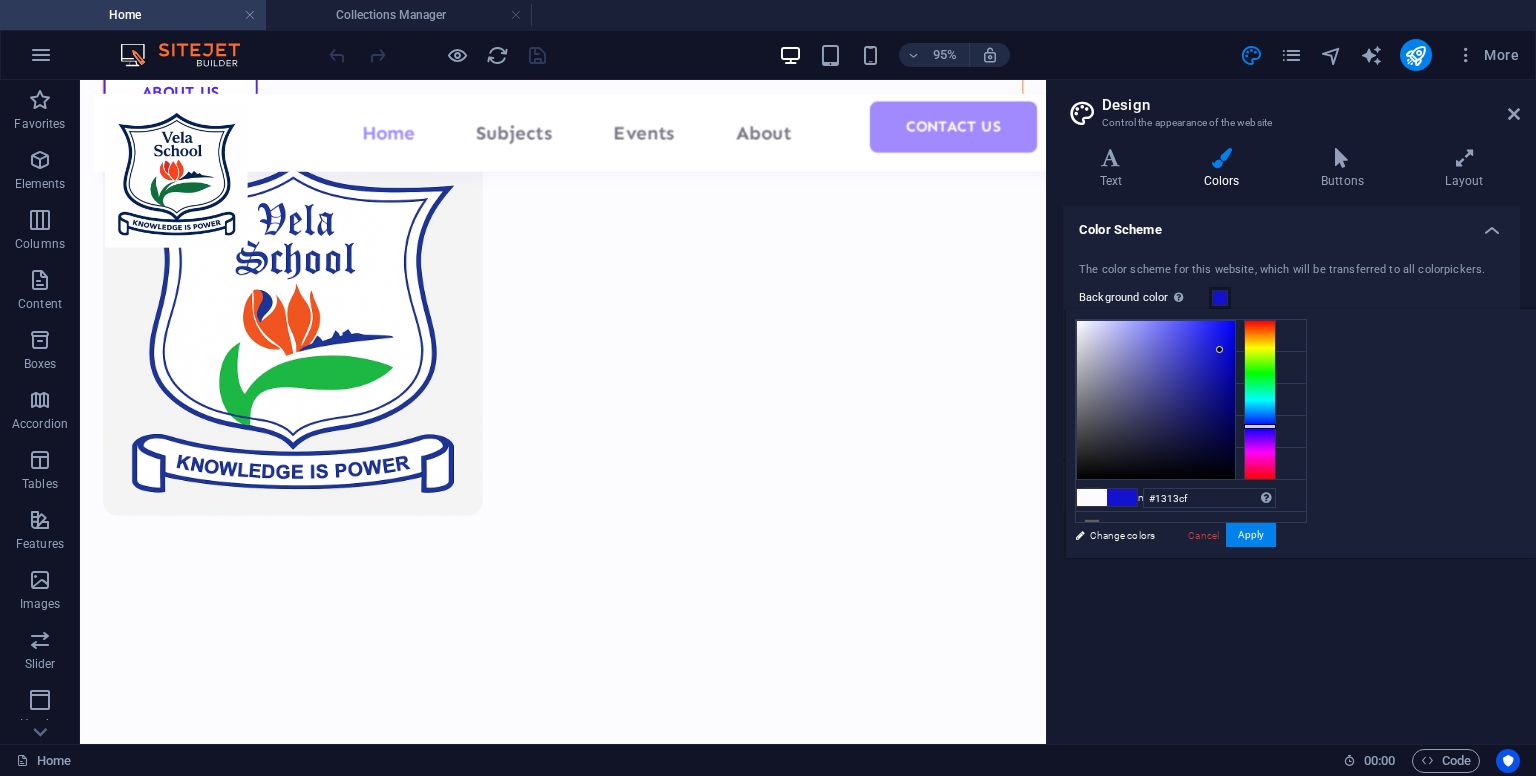 click at bounding box center (1156, 400) 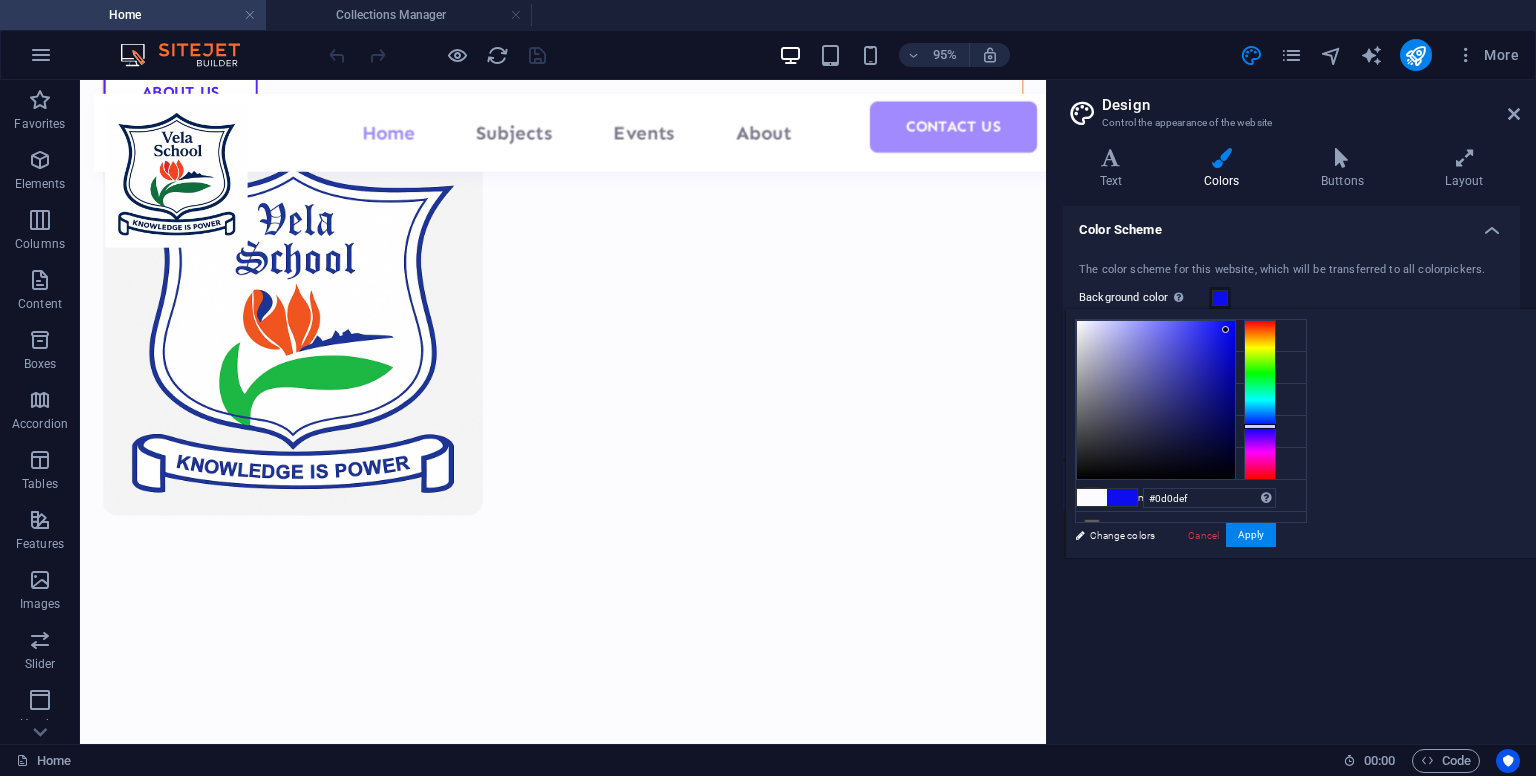 click at bounding box center (1156, 400) 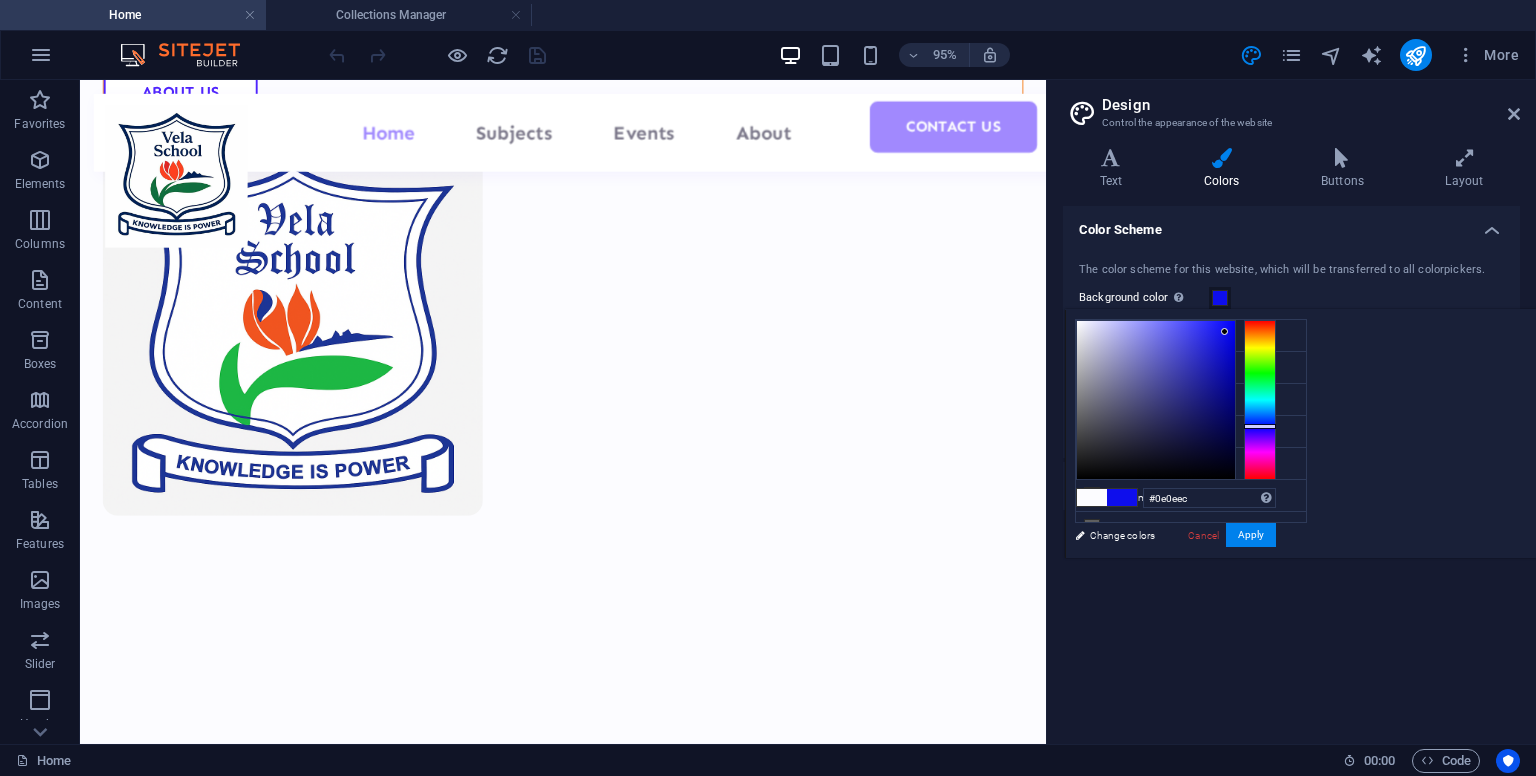 click at bounding box center [1156, 400] 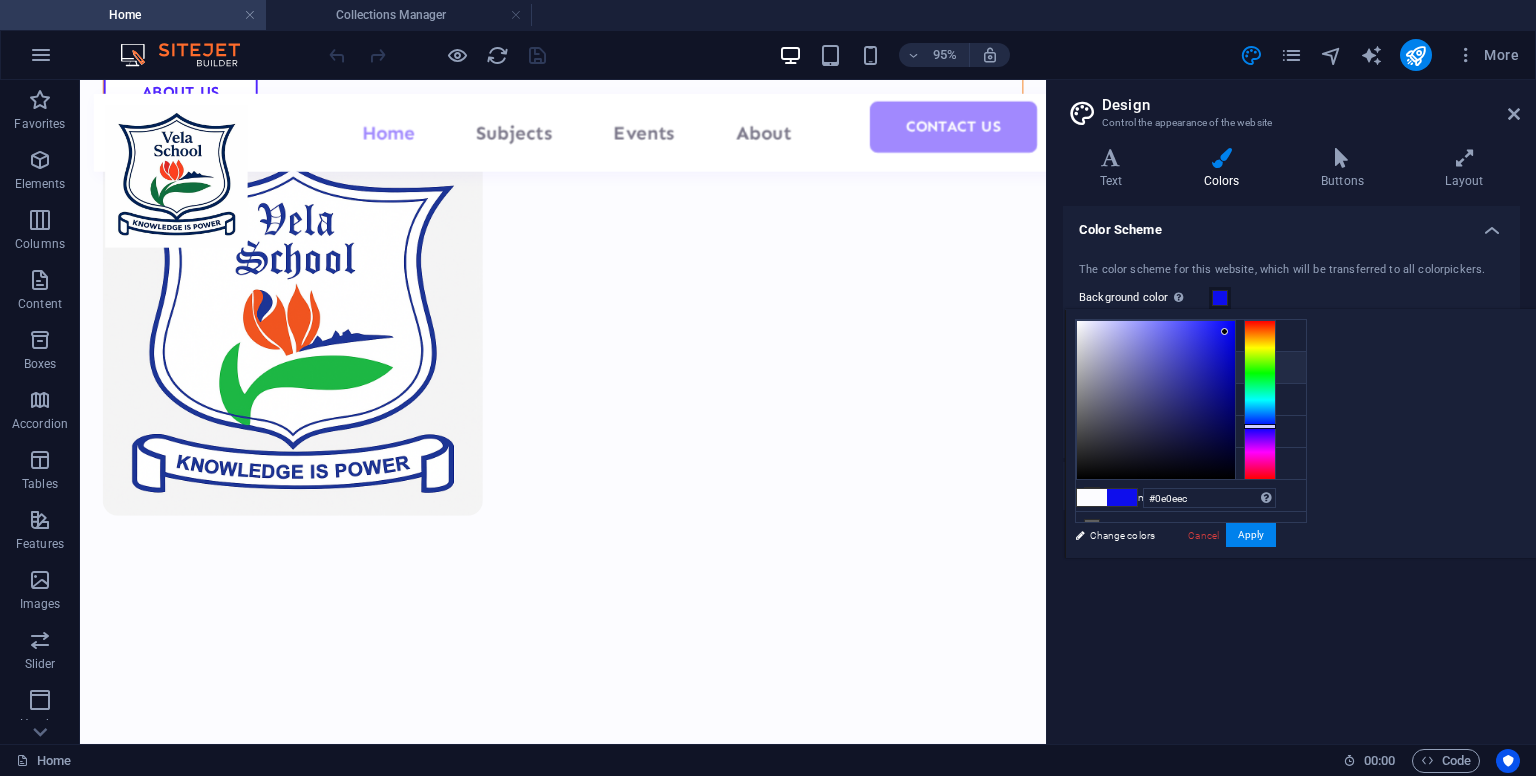 click at bounding box center [1092, 367] 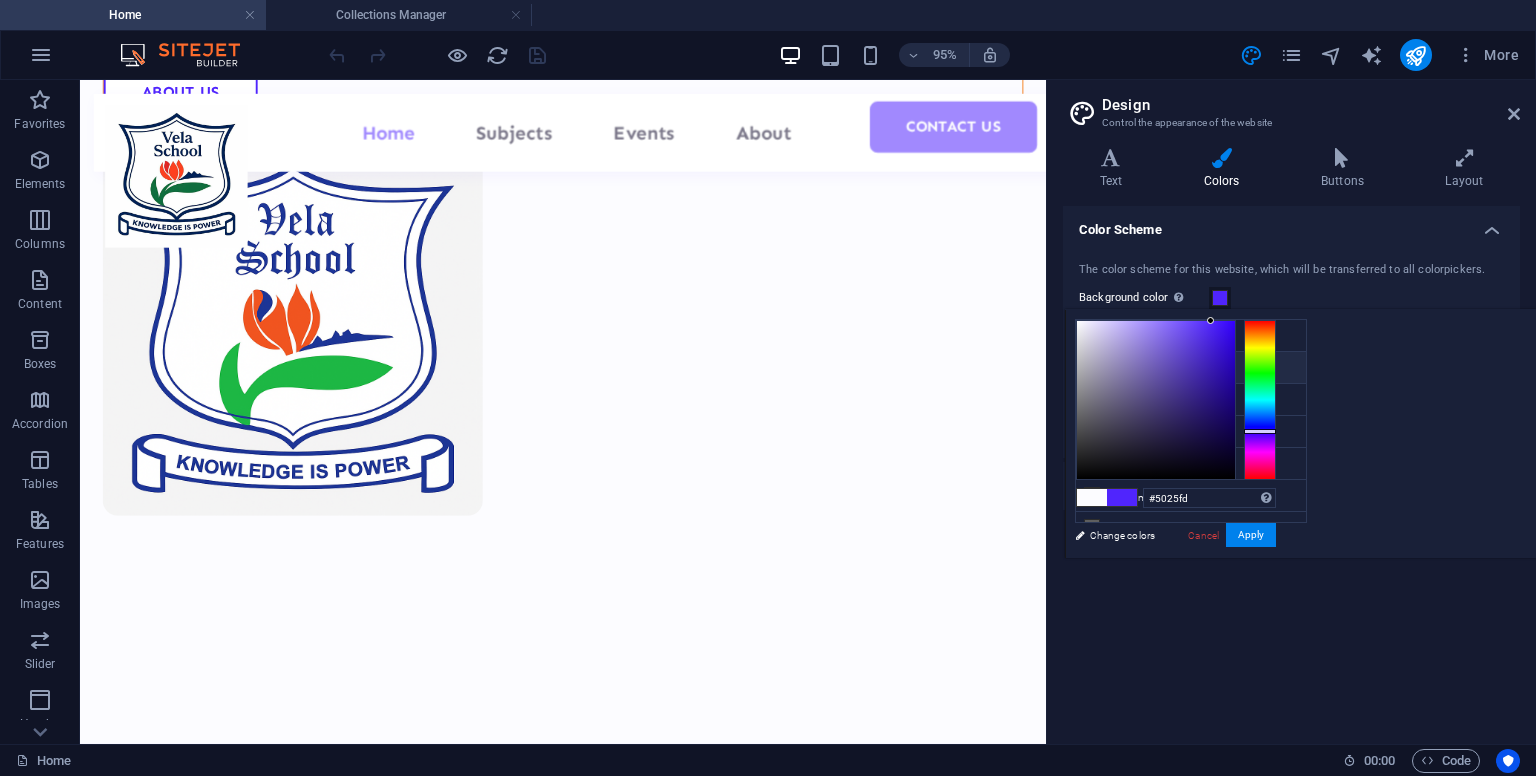 click at bounding box center [1092, 367] 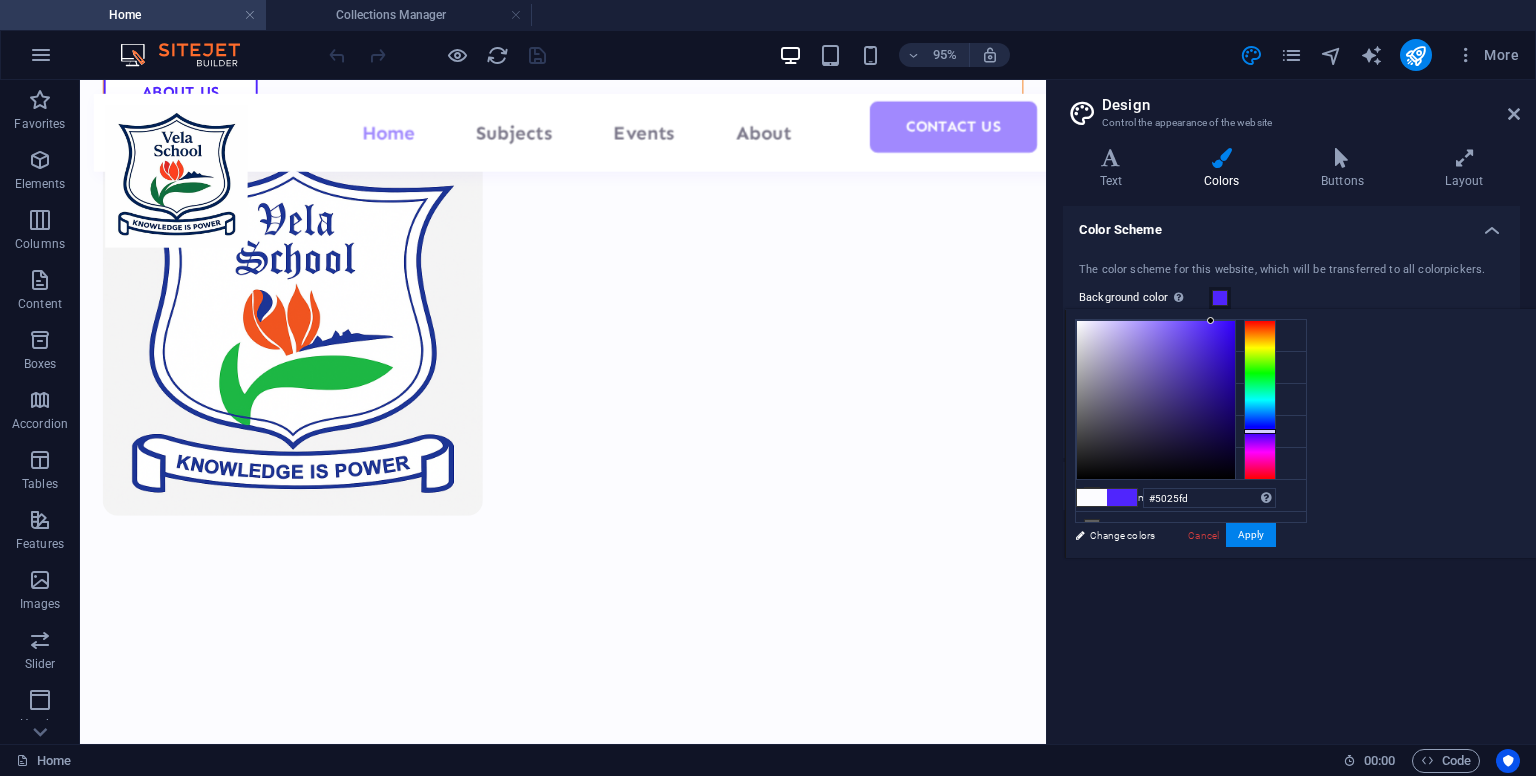 click at bounding box center (1092, 497) 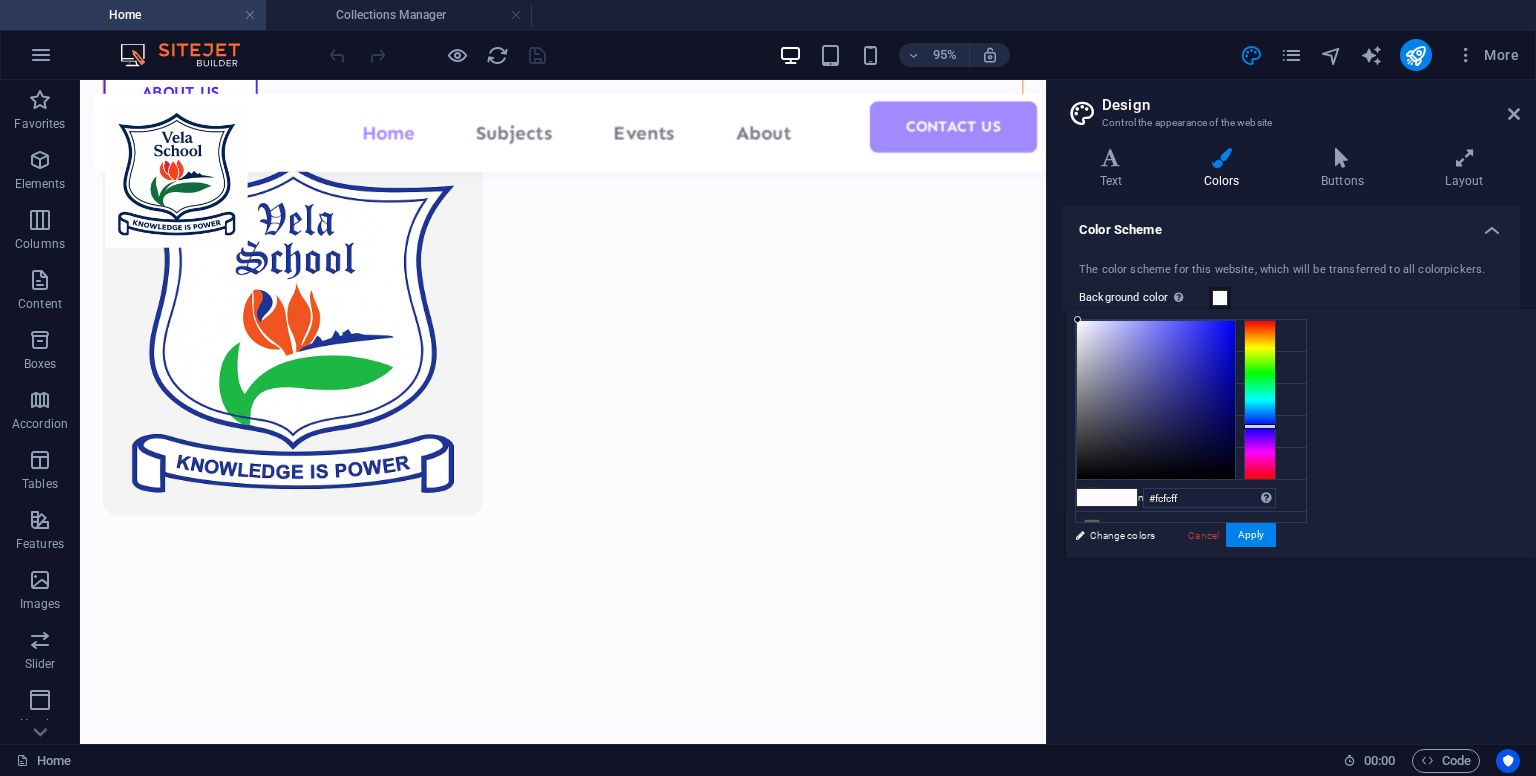 click at bounding box center [1092, 497] 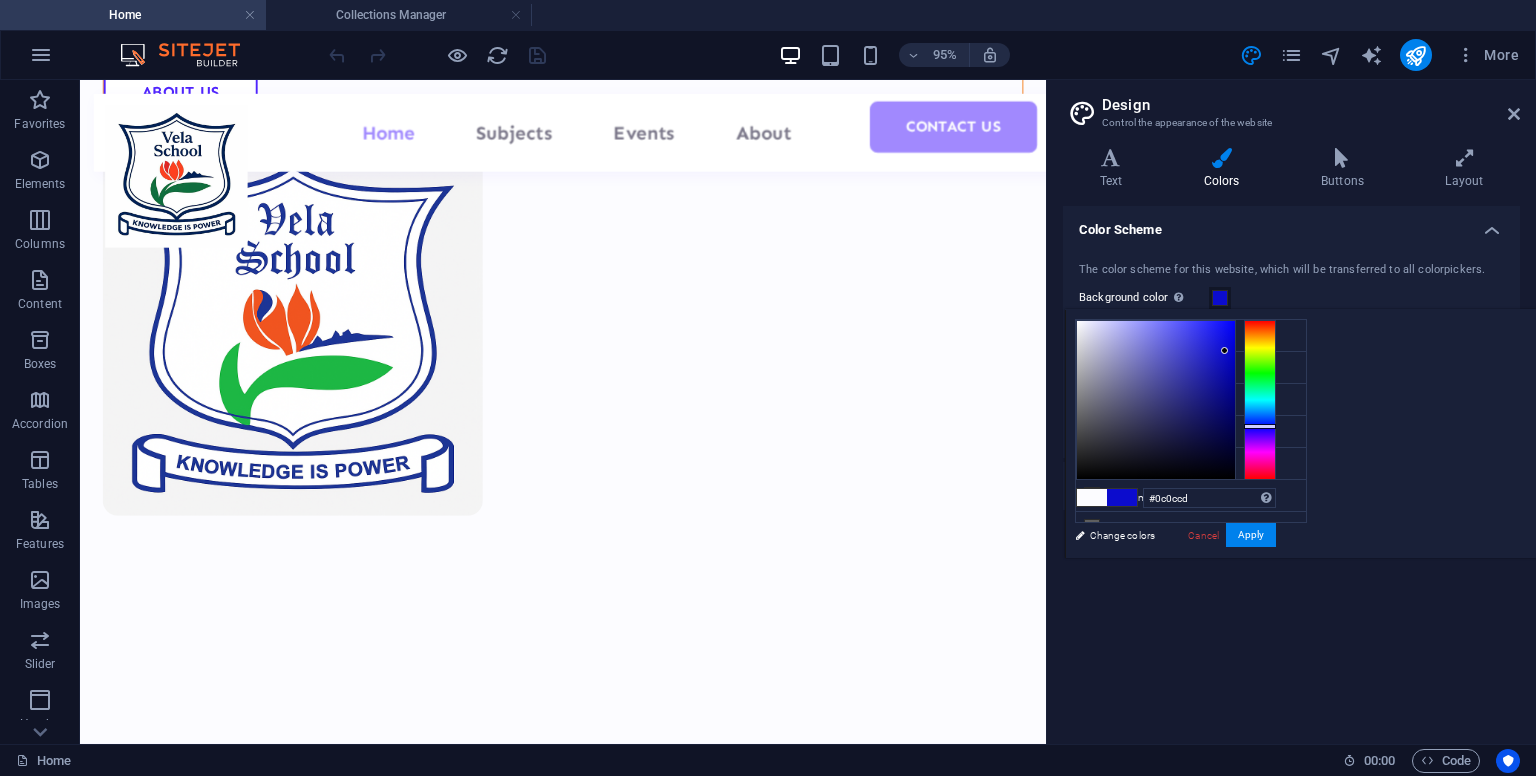 drag, startPoint x: 1343, startPoint y: 328, endPoint x: 1475, endPoint y: 350, distance: 133.82077 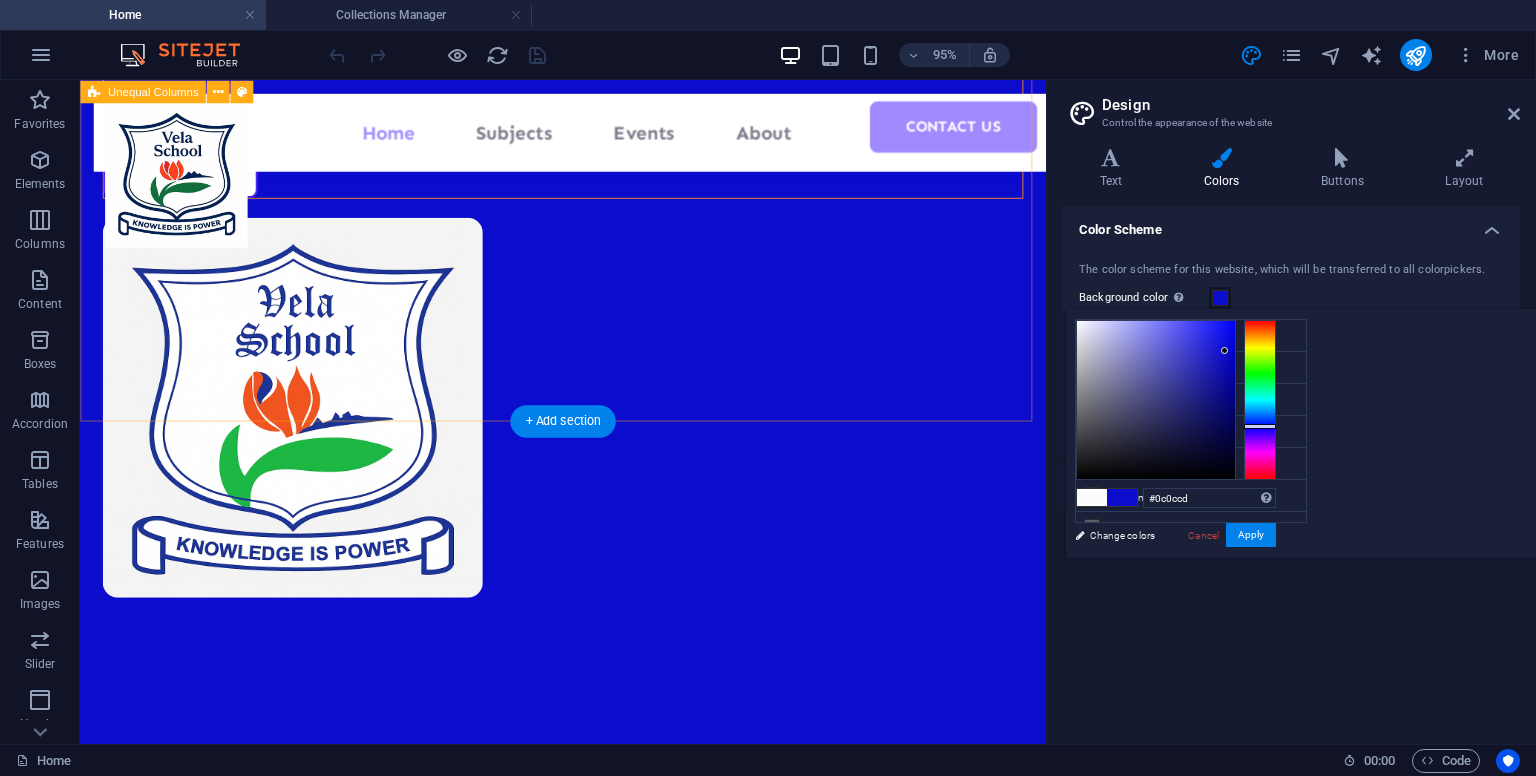 scroll, scrollTop: 443, scrollLeft: 0, axis: vertical 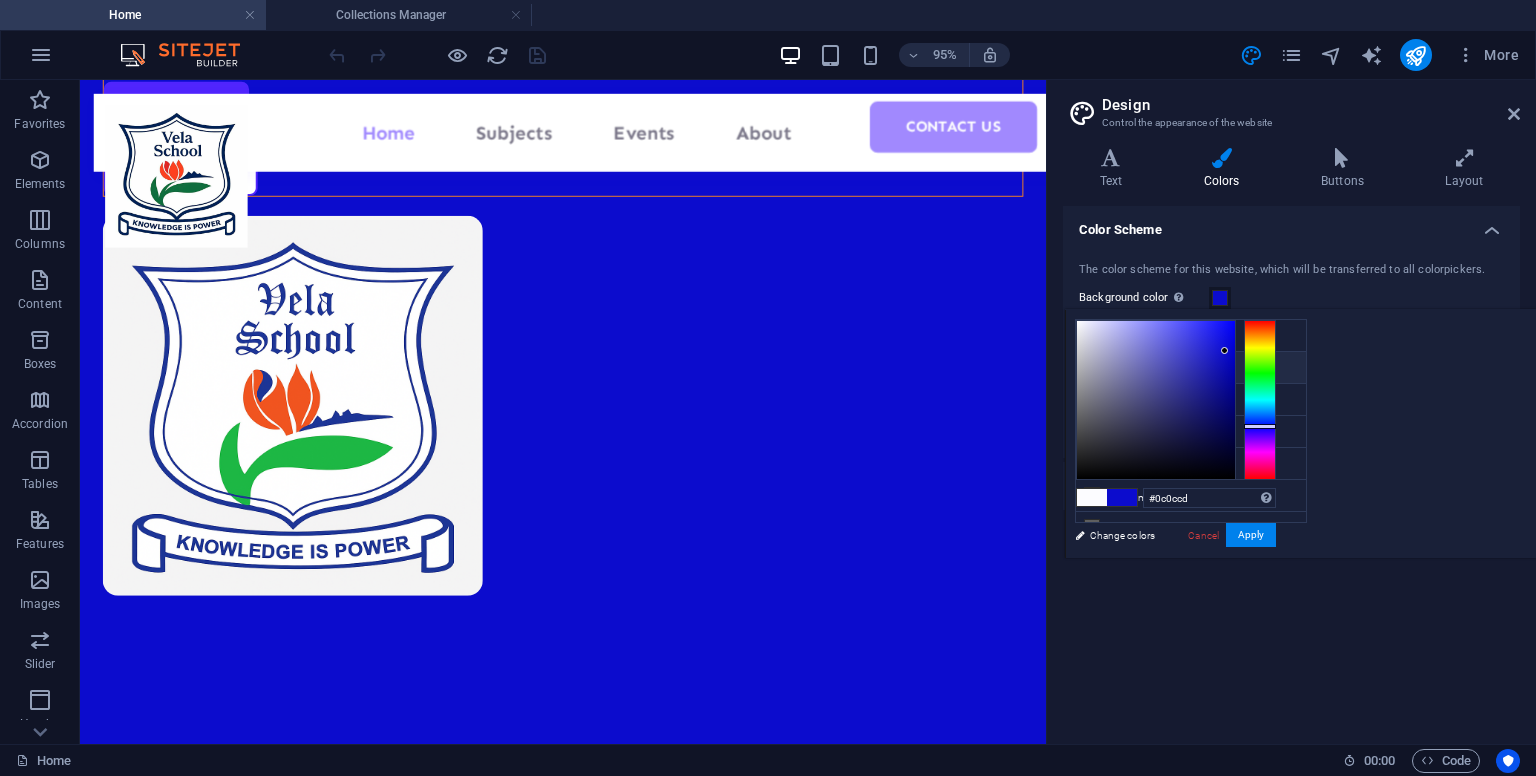 click on "Primary color
#5025fd" at bounding box center [1191, 368] 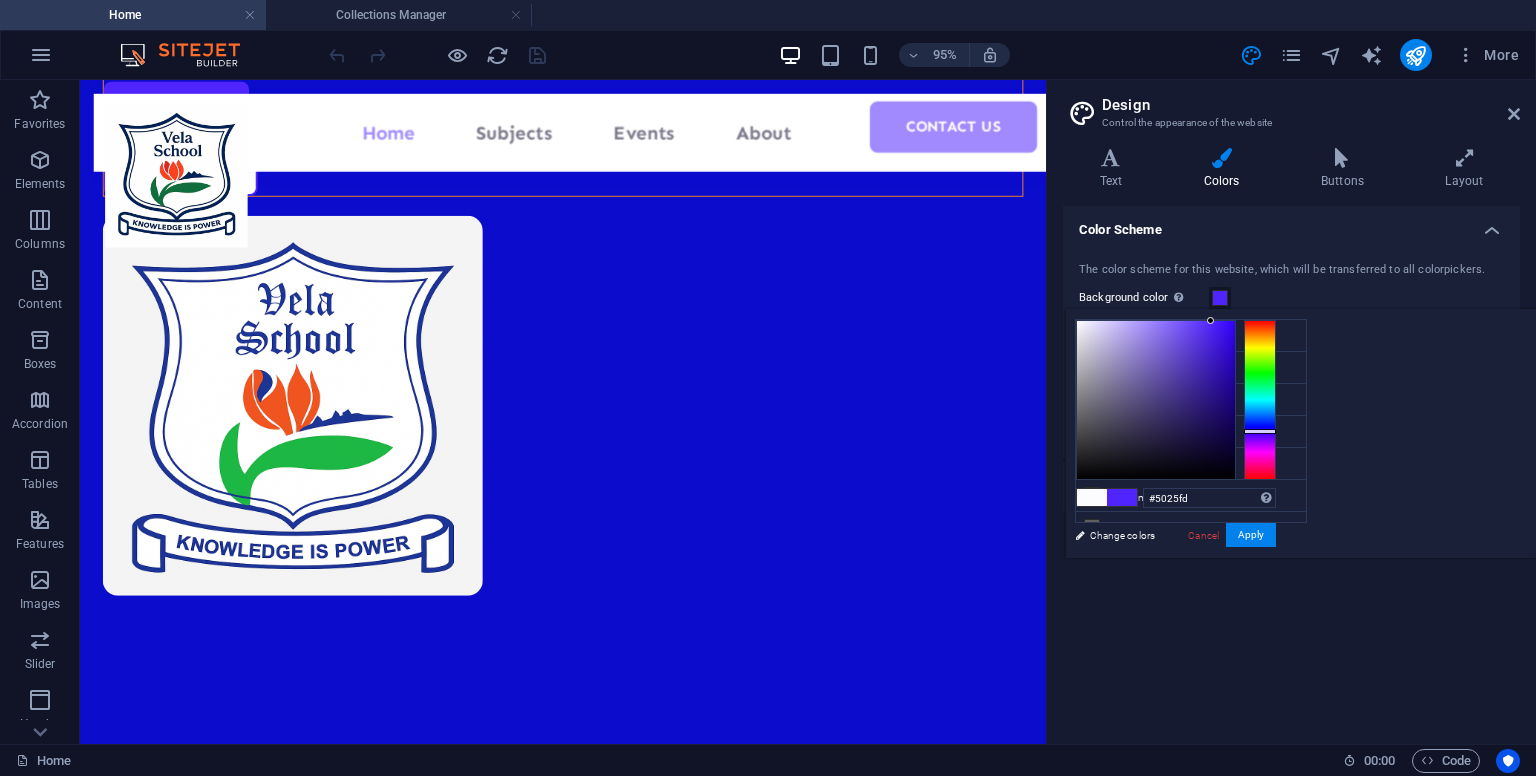 click on "Primary color
#5025fd" at bounding box center [1191, 368] 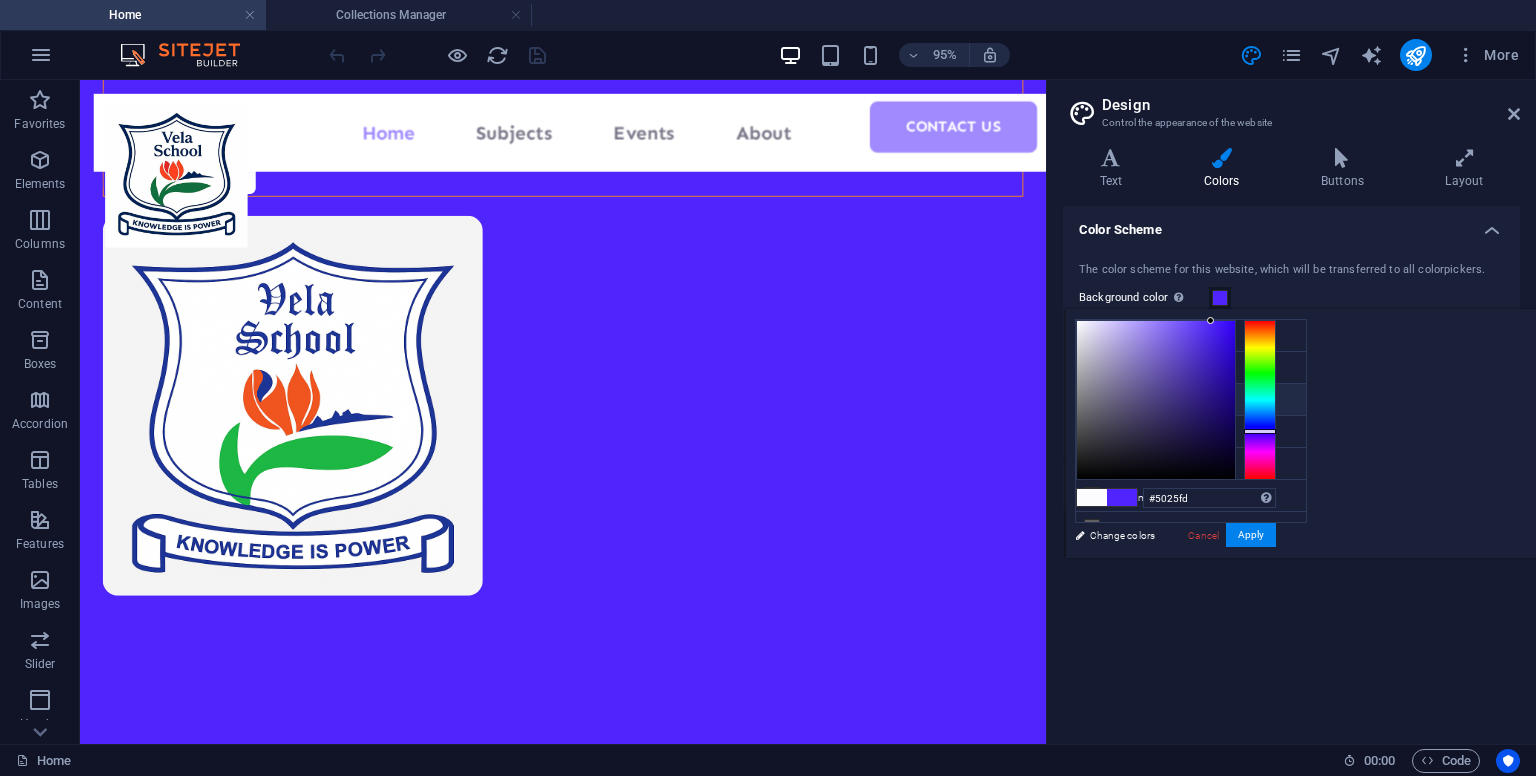 click at bounding box center [1092, 399] 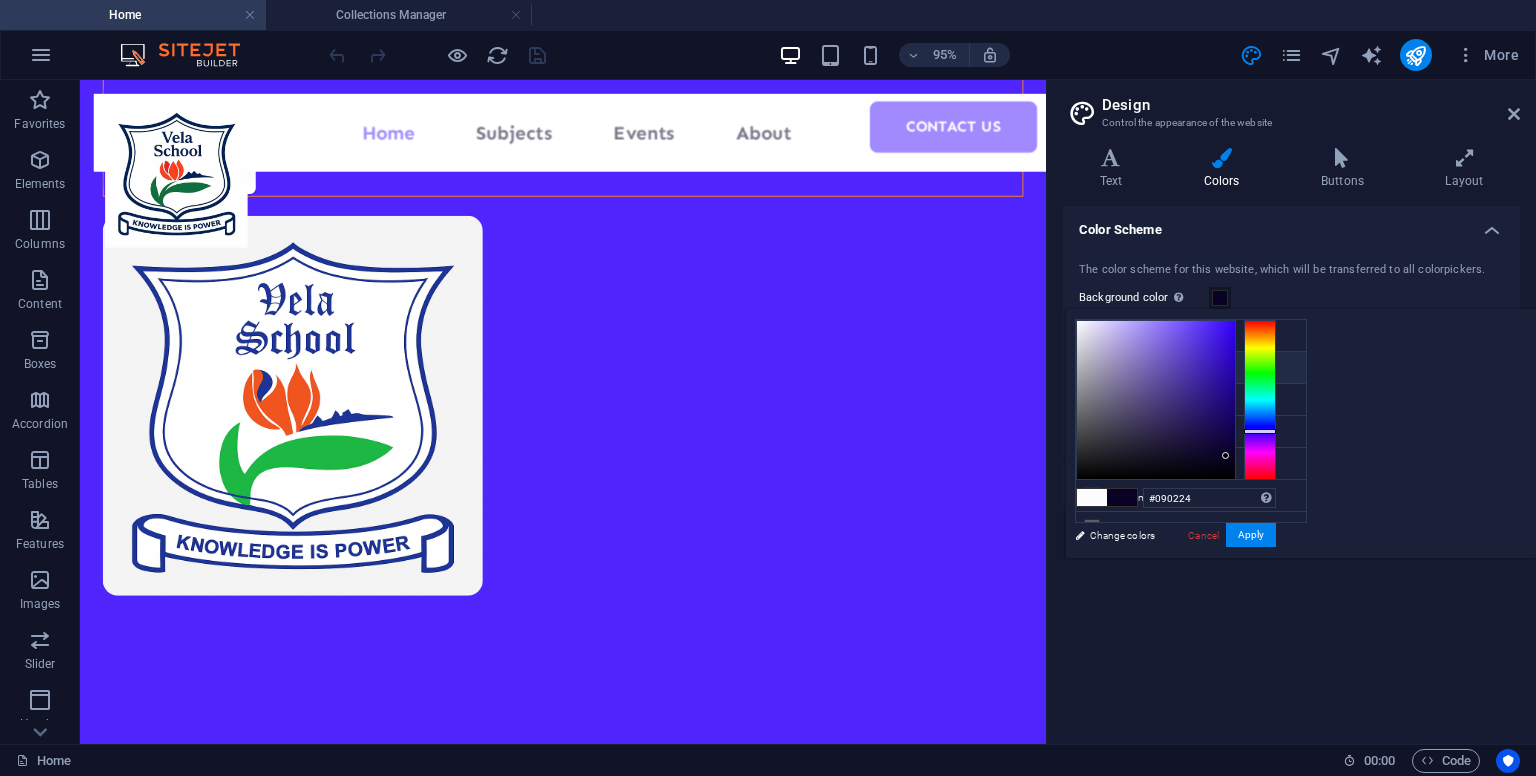 click at bounding box center (1092, 367) 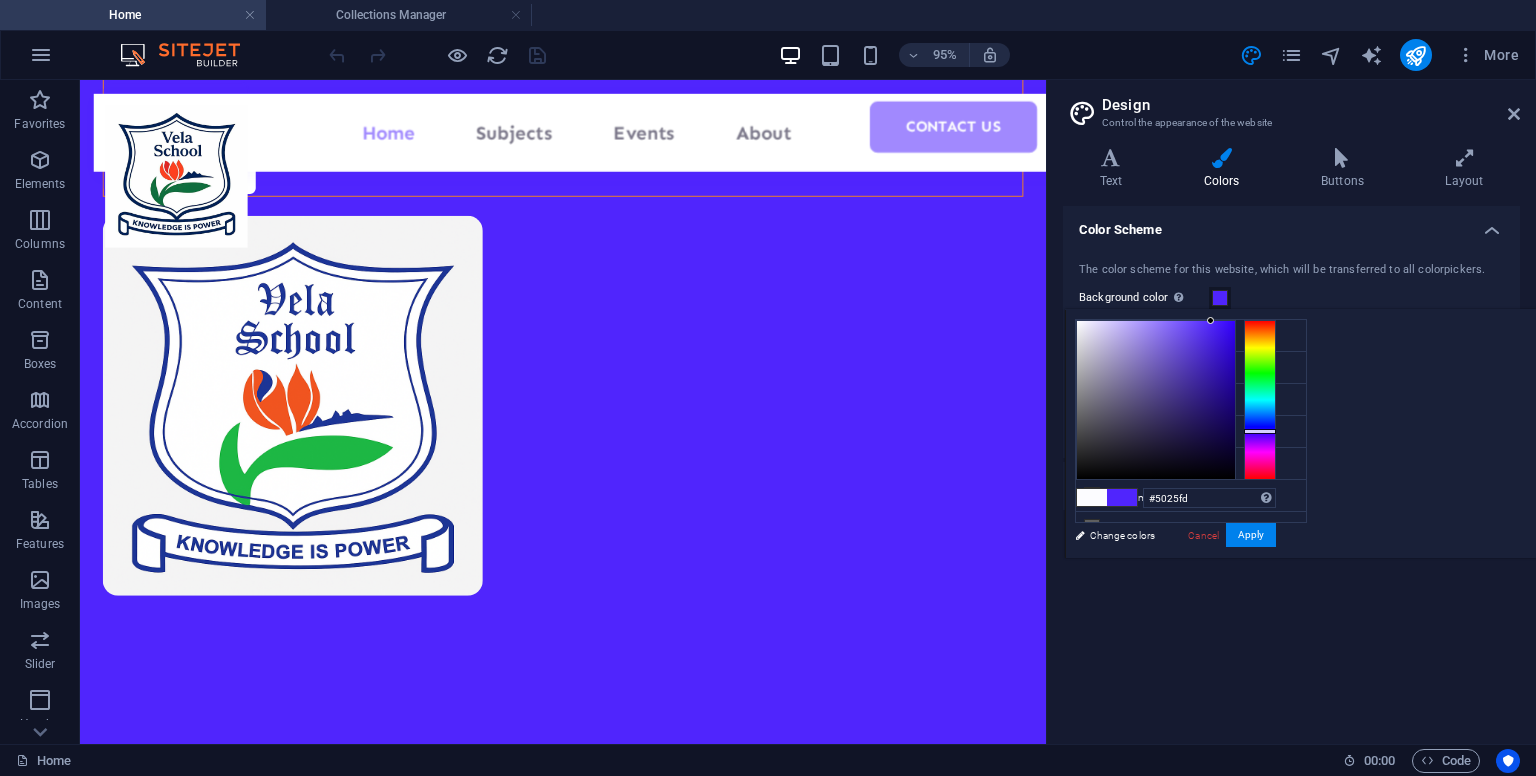 click at bounding box center [1092, 367] 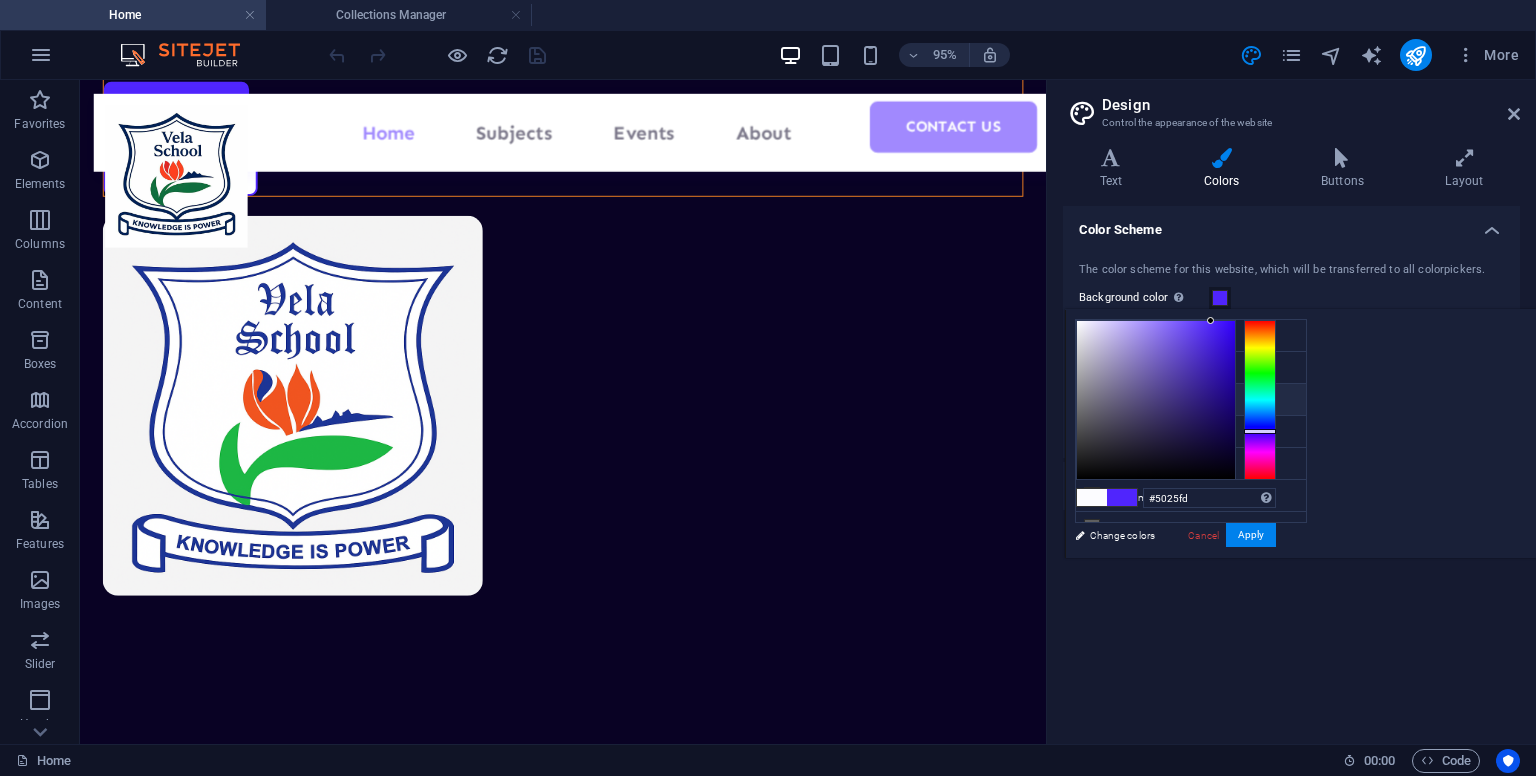 click at bounding box center [1092, 399] 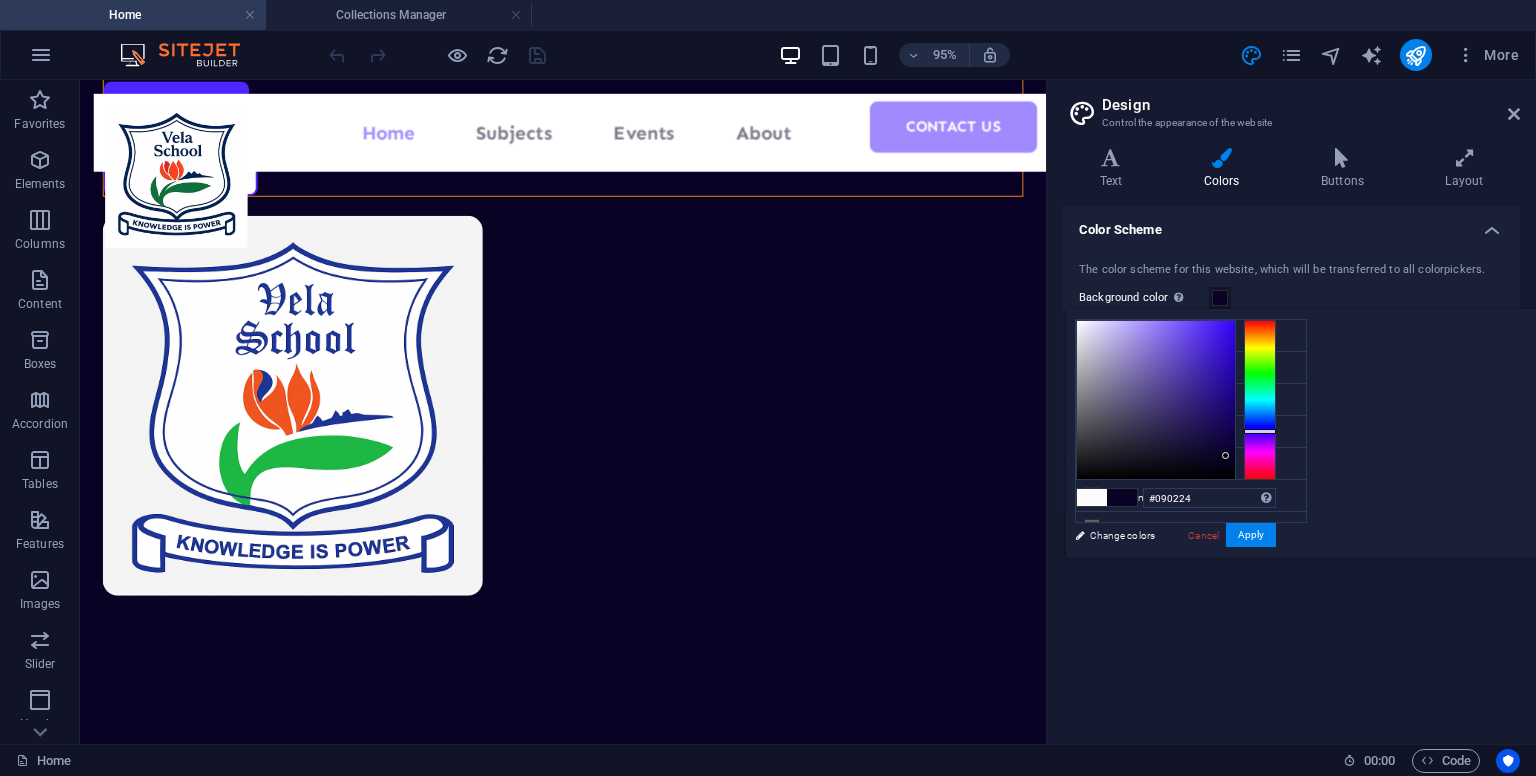 click at bounding box center [1092, 399] 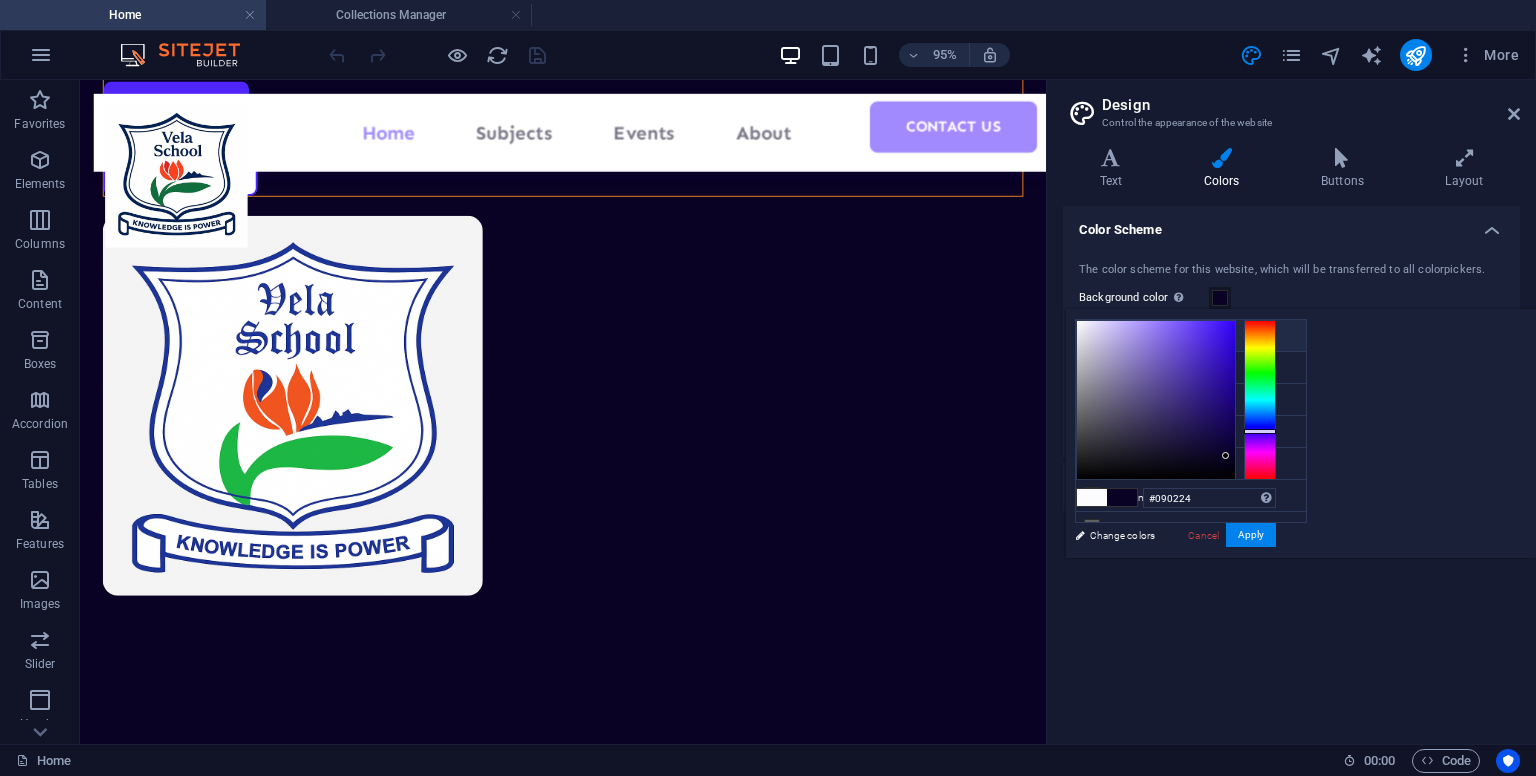 click at bounding box center (1092, 335) 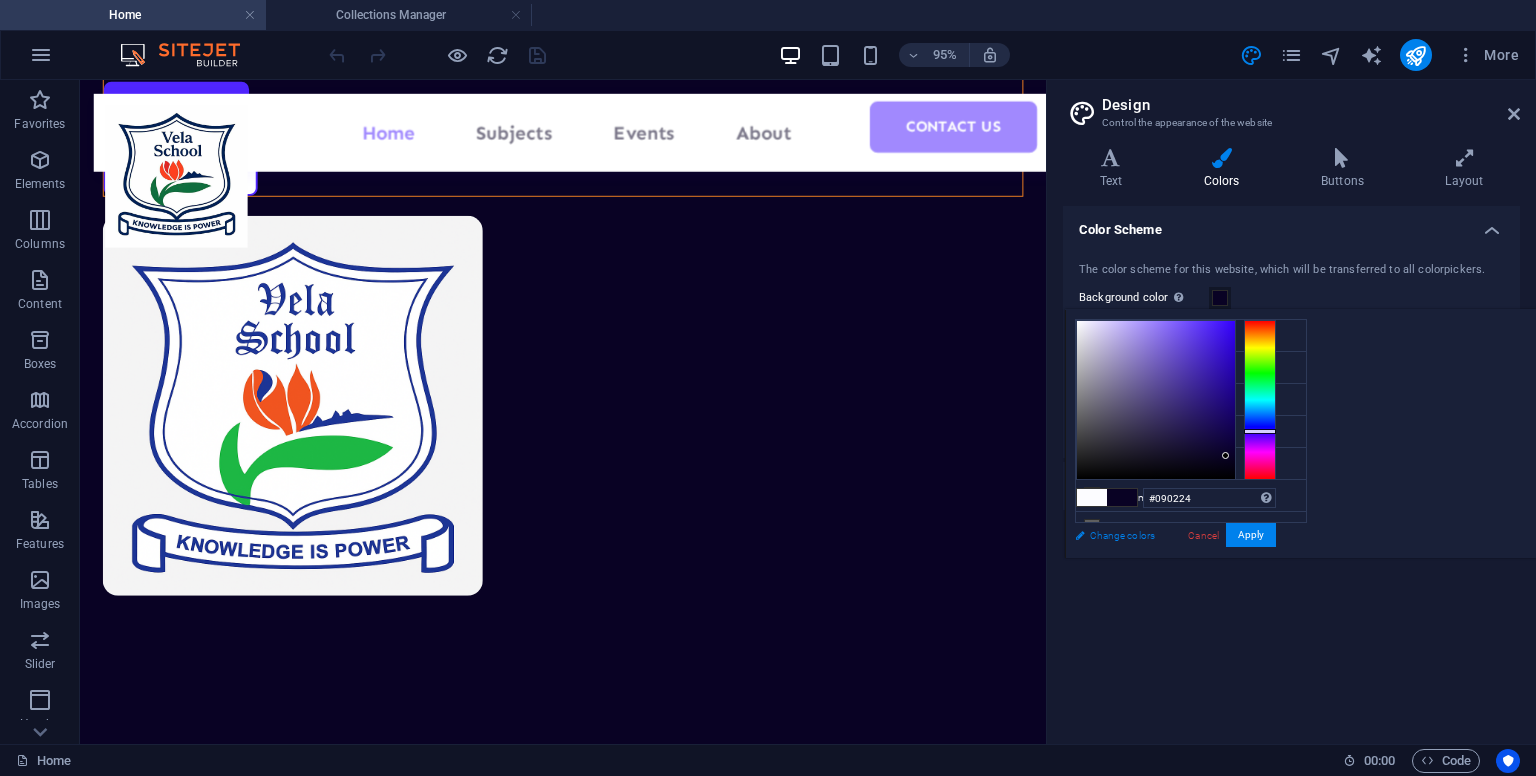 click on "Change colors" at bounding box center (1181, 535) 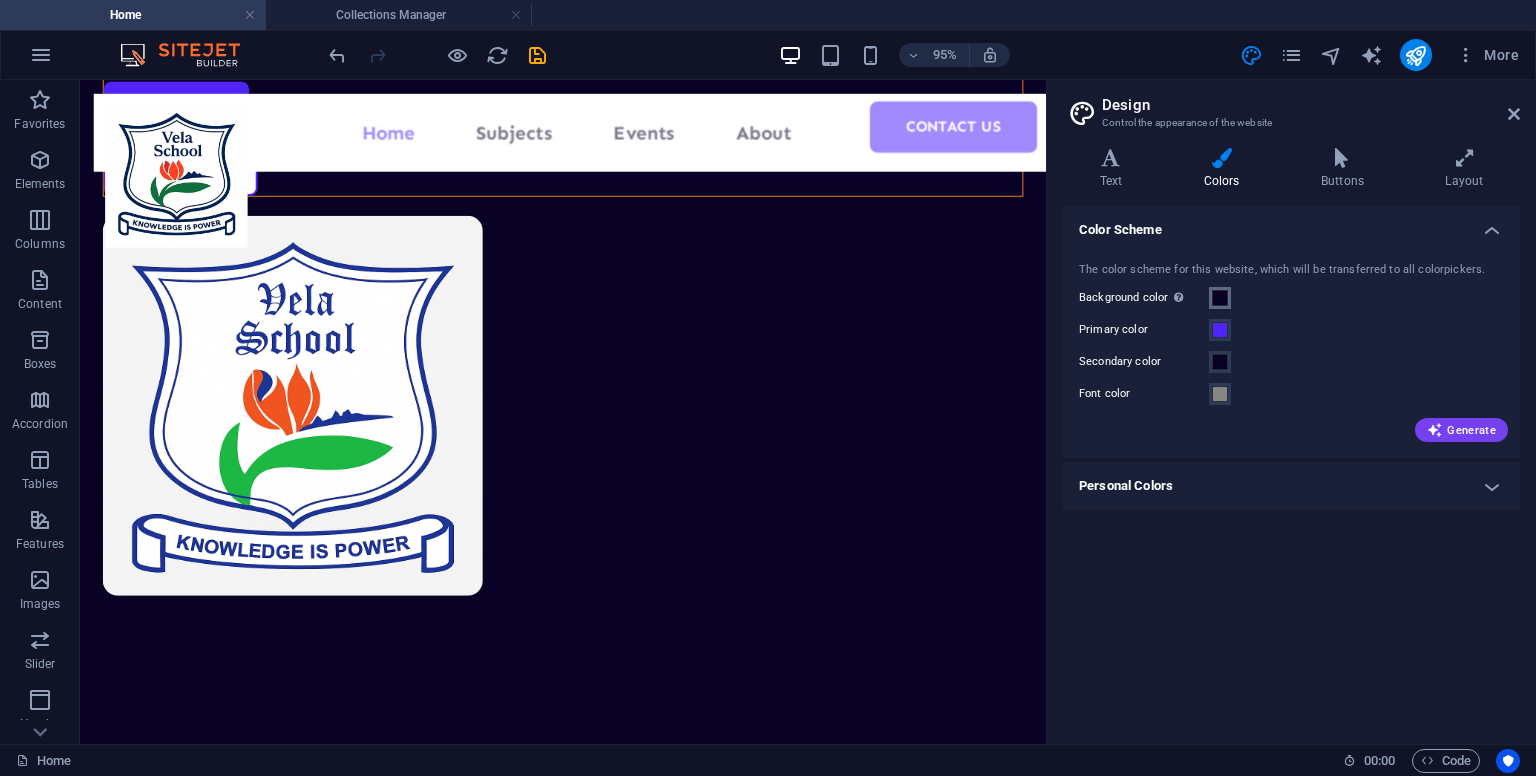 click at bounding box center (1220, 298) 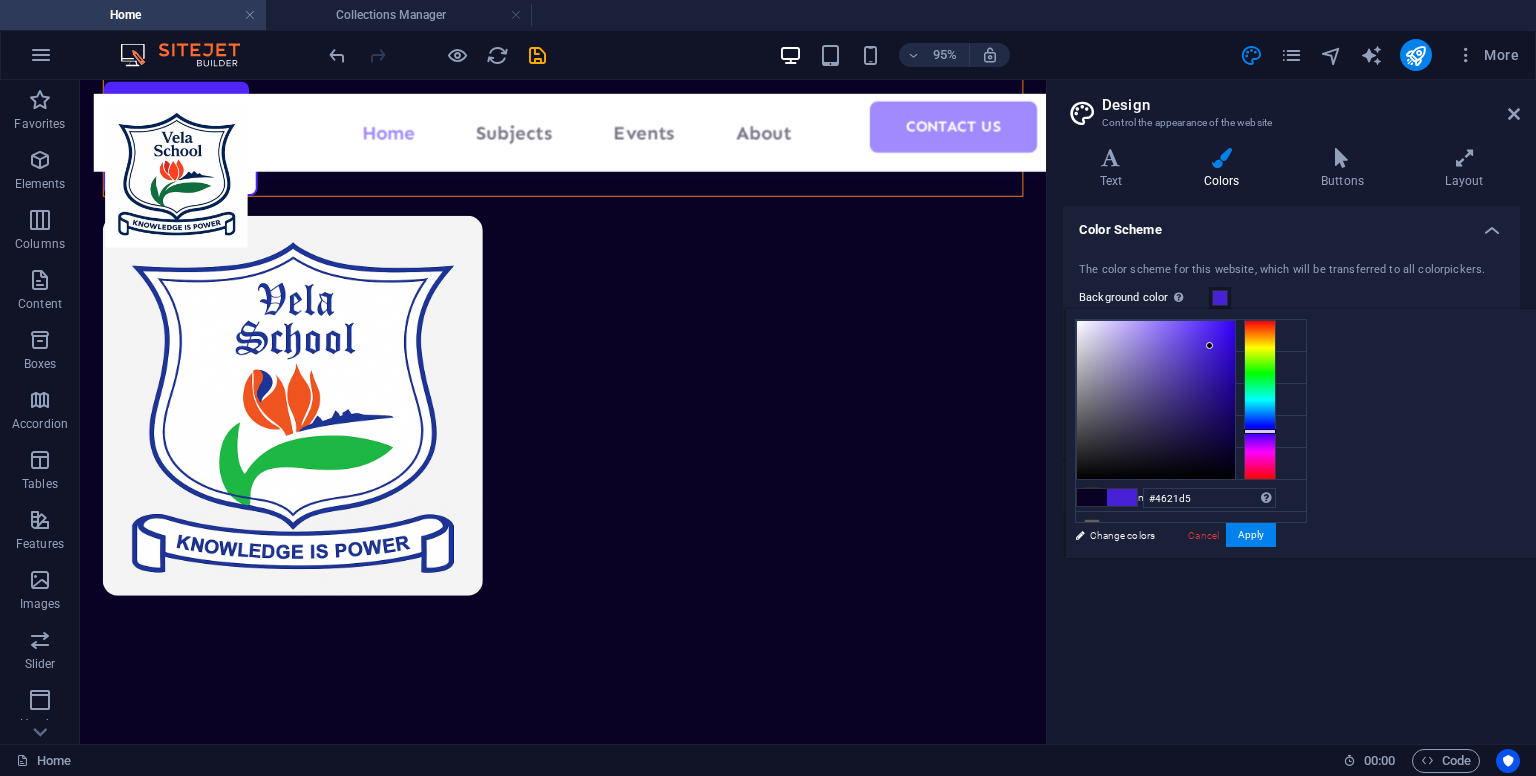 drag, startPoint x: 1458, startPoint y: 362, endPoint x: 1460, endPoint y: 345, distance: 17.117243 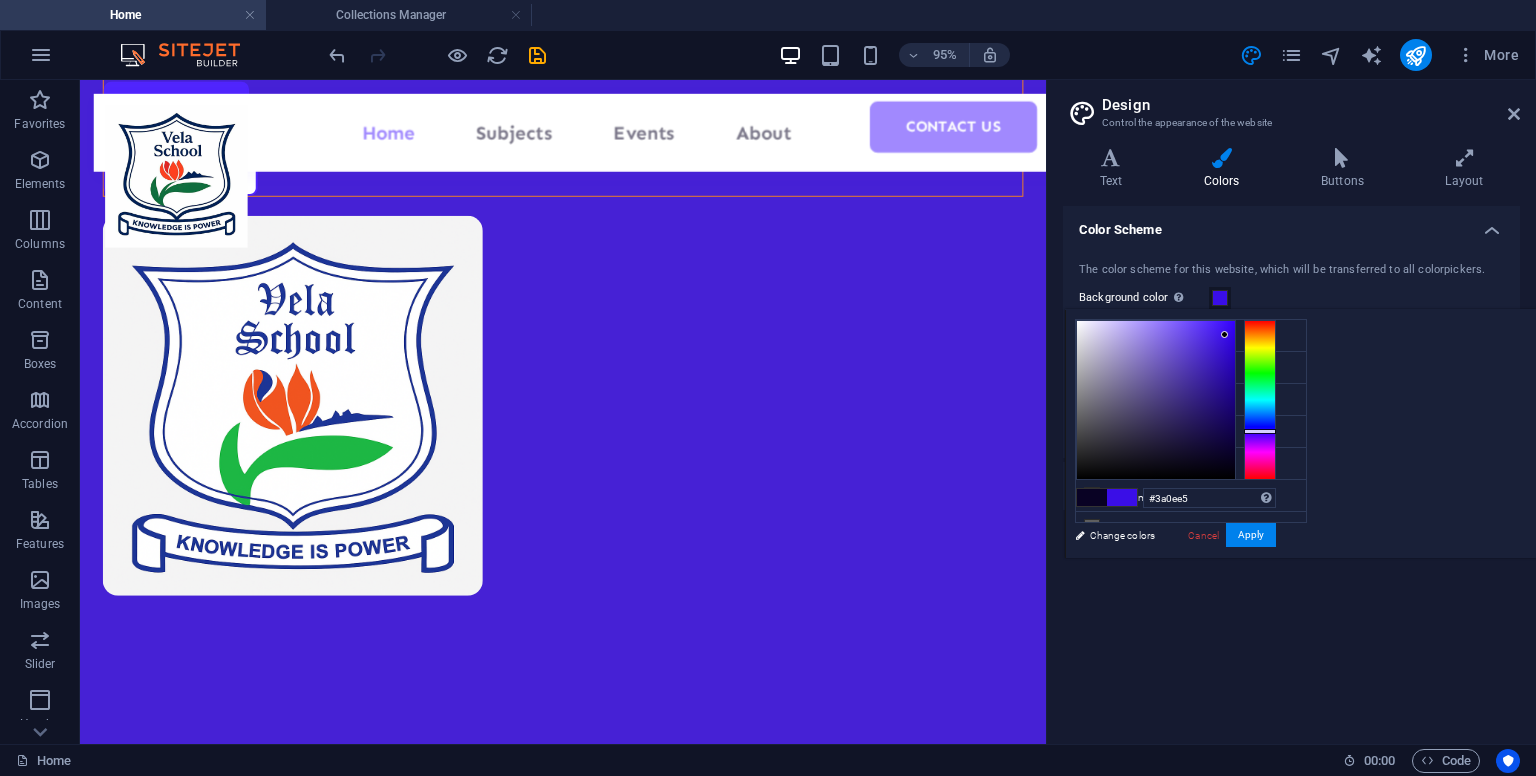 drag, startPoint x: 1458, startPoint y: 341, endPoint x: 1475, endPoint y: 336, distance: 17.720045 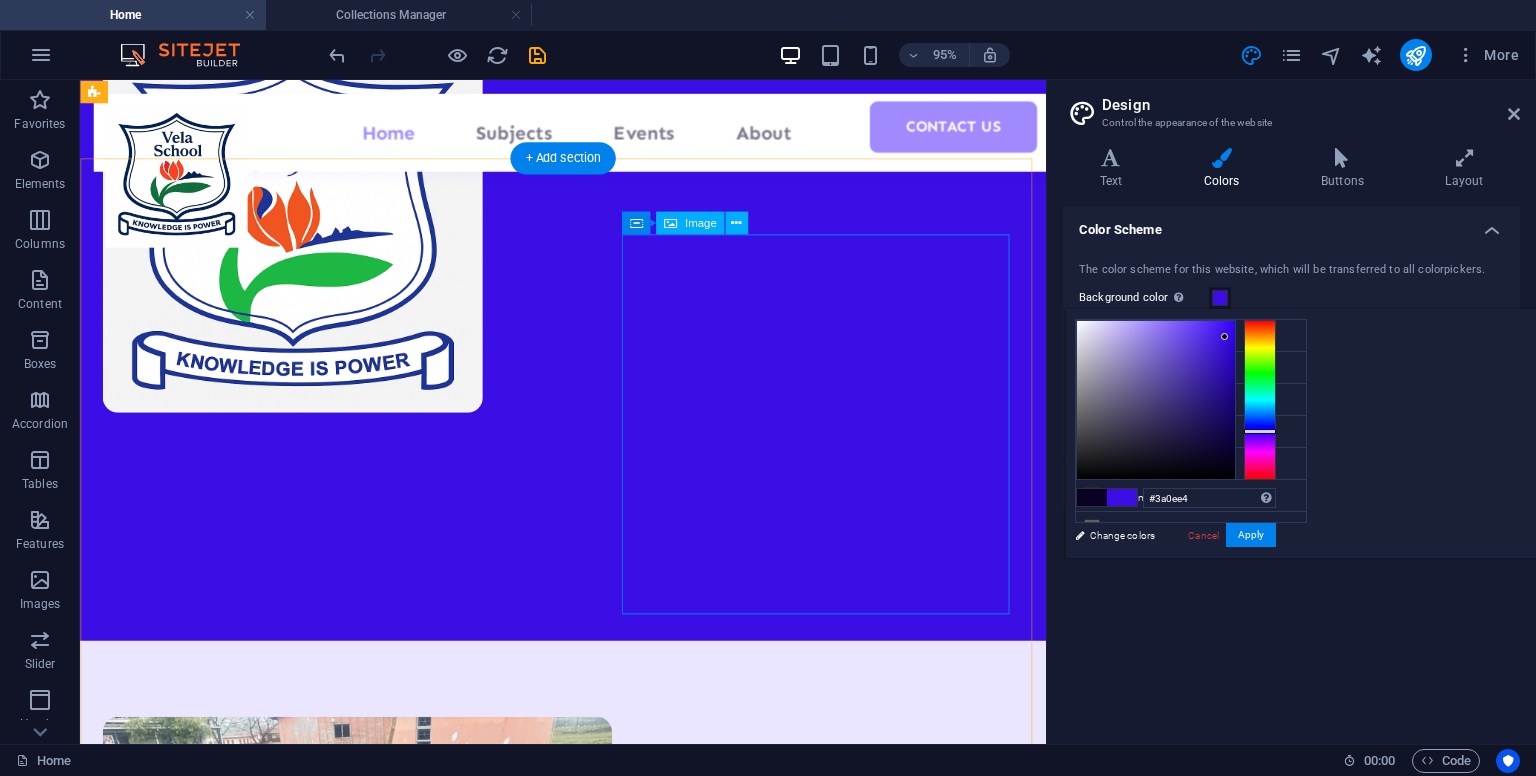 scroll, scrollTop: 0, scrollLeft: 0, axis: both 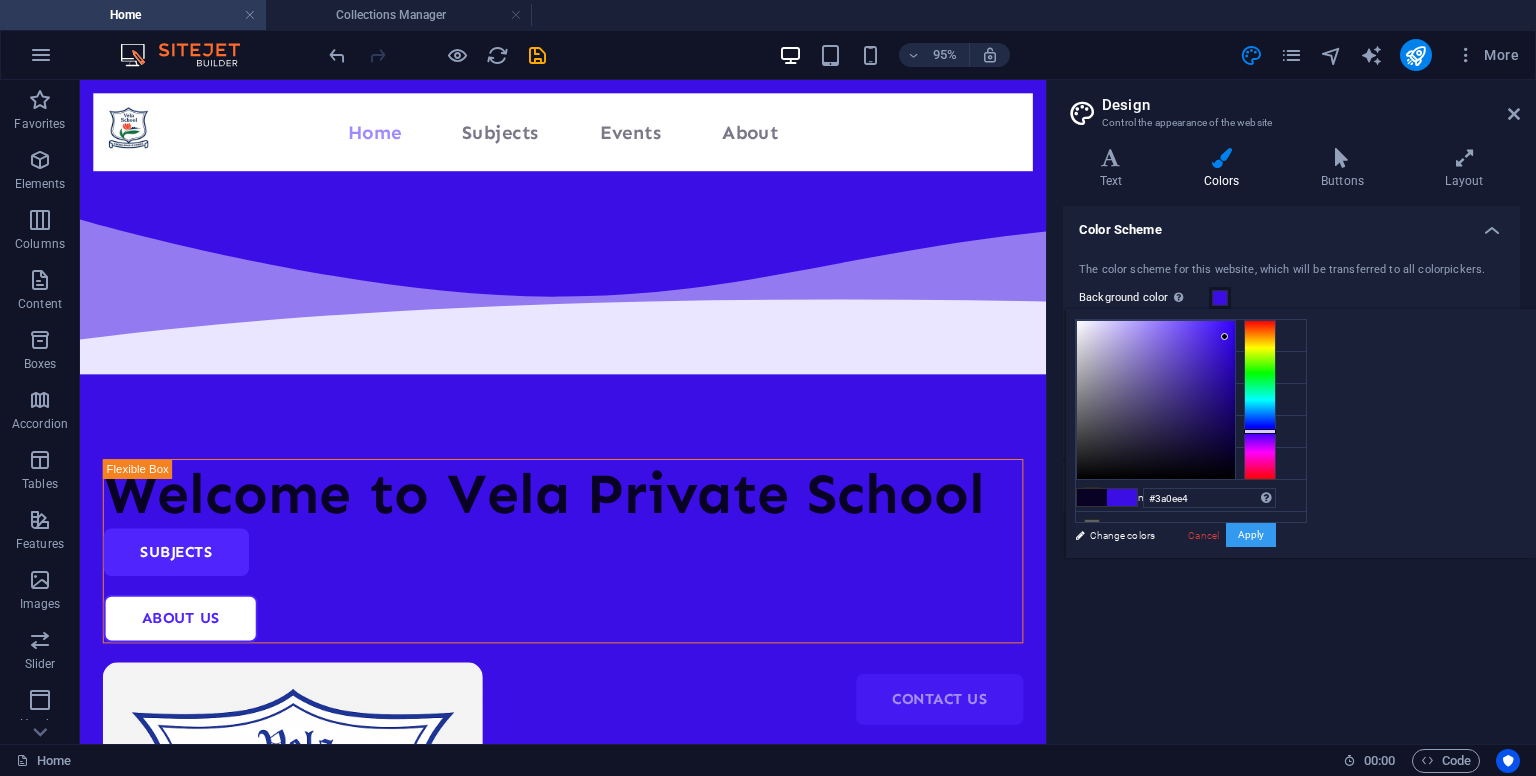 click on "Apply" at bounding box center [1251, 535] 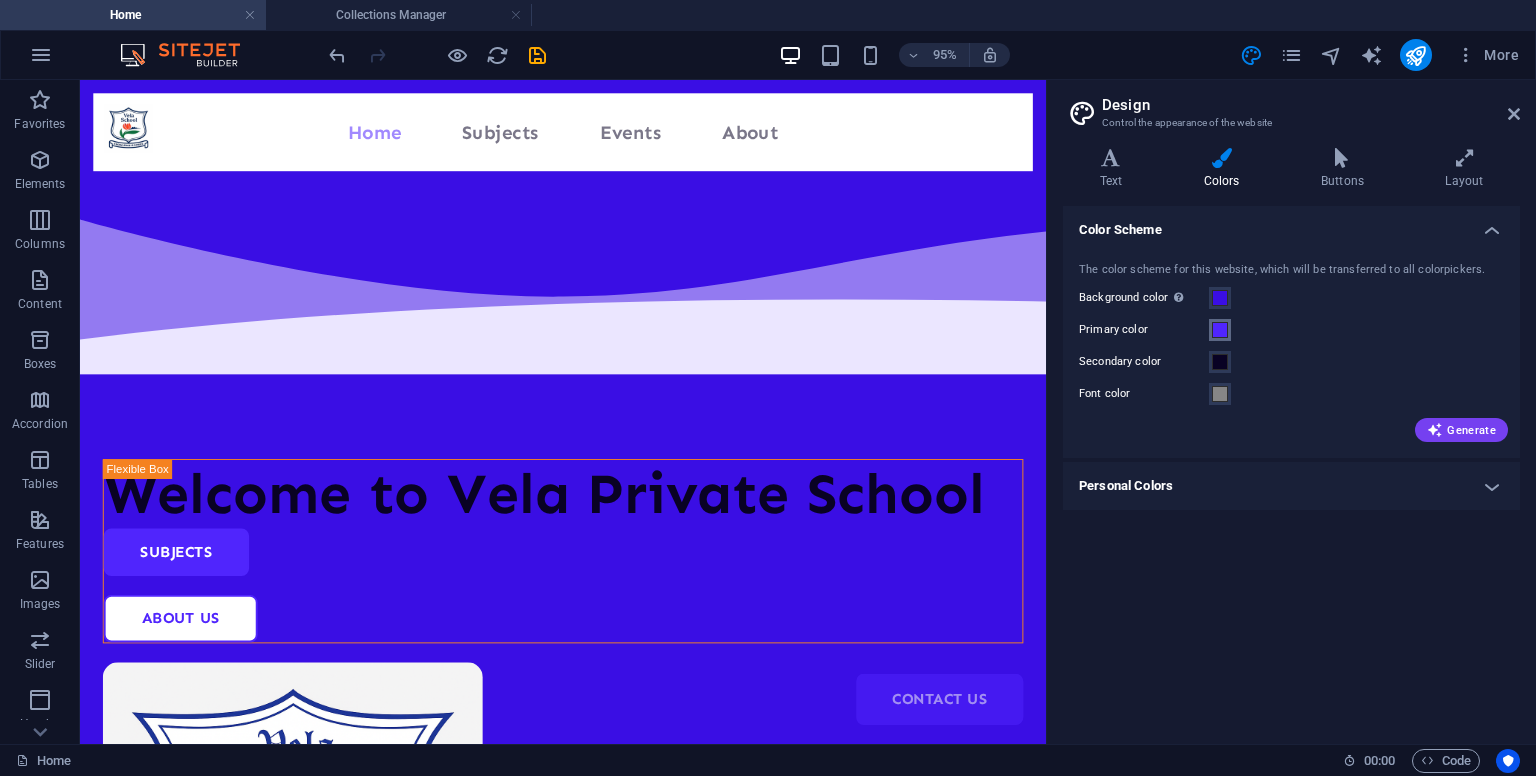 click at bounding box center (1220, 330) 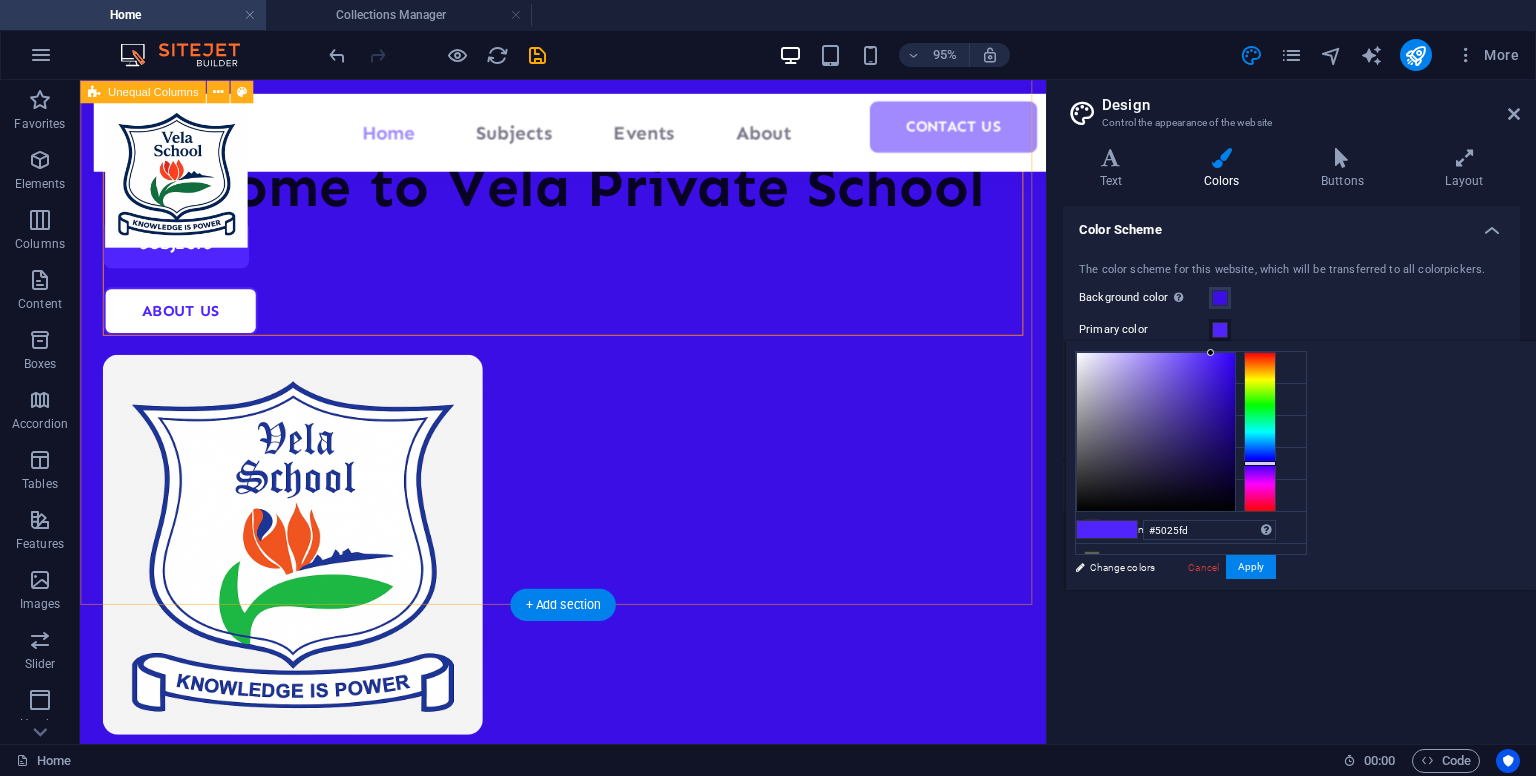 scroll, scrollTop: 344, scrollLeft: 0, axis: vertical 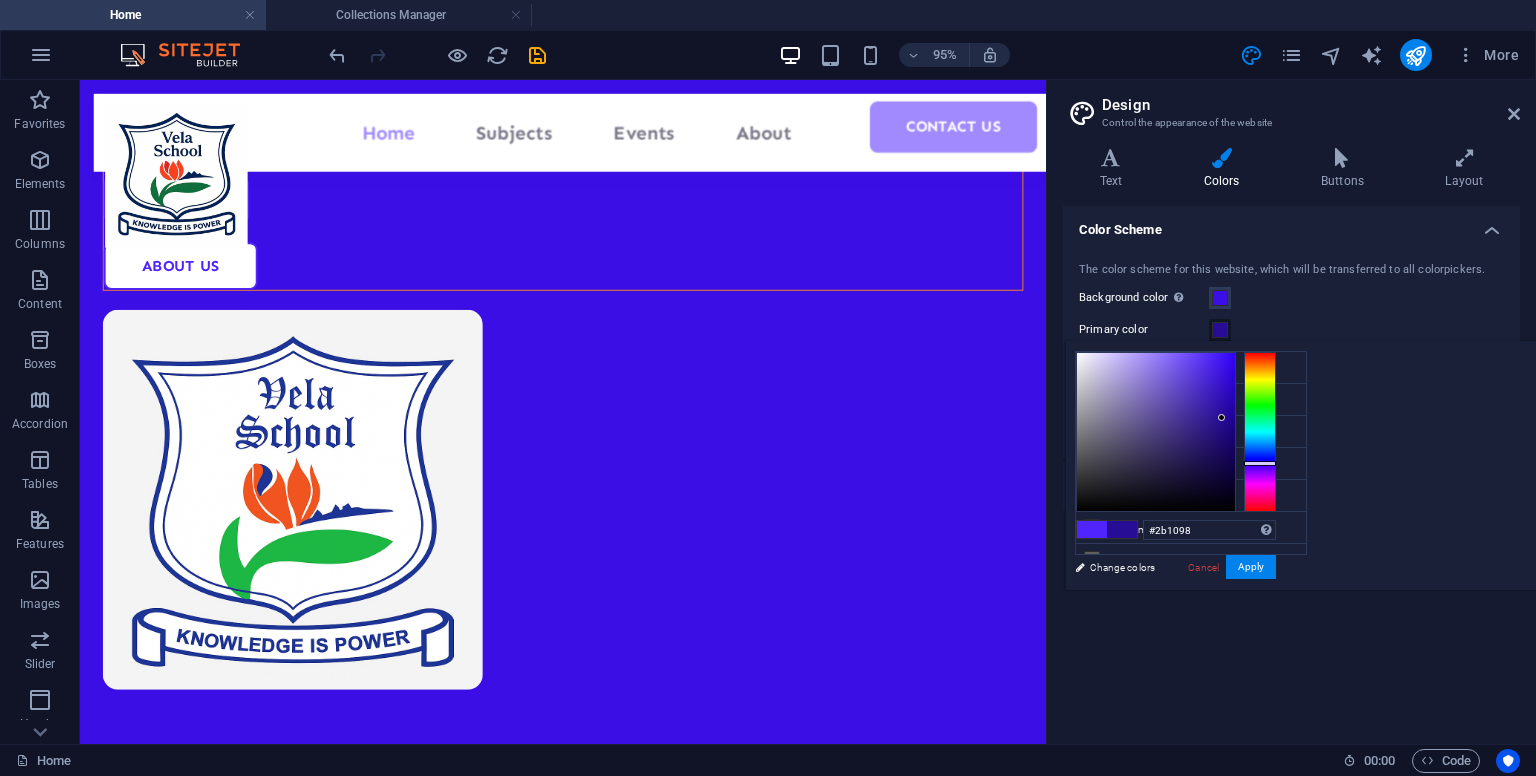 drag, startPoint x: 1447, startPoint y: 404, endPoint x: 1468, endPoint y: 414, distance: 23.259407 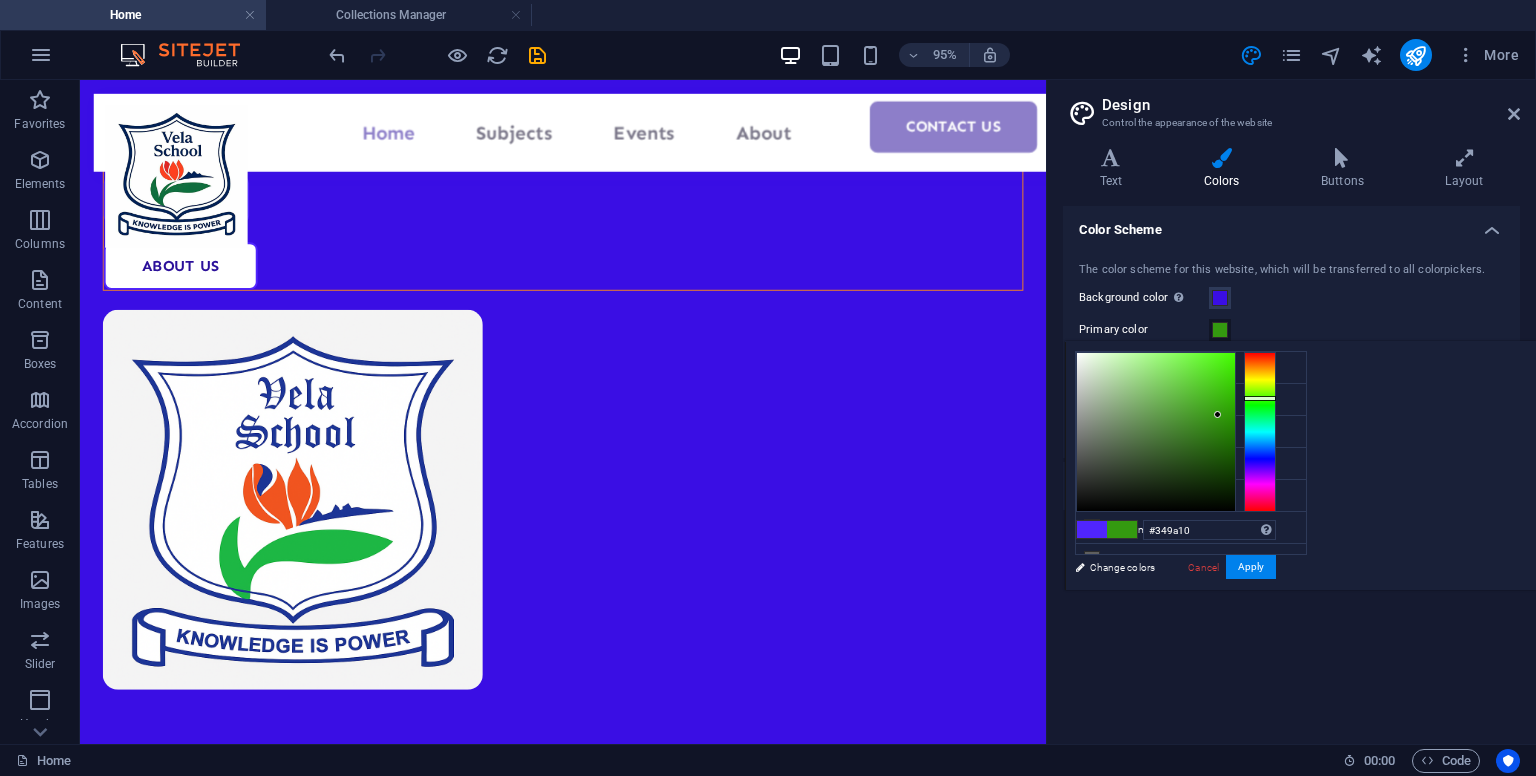 click at bounding box center [1260, 432] 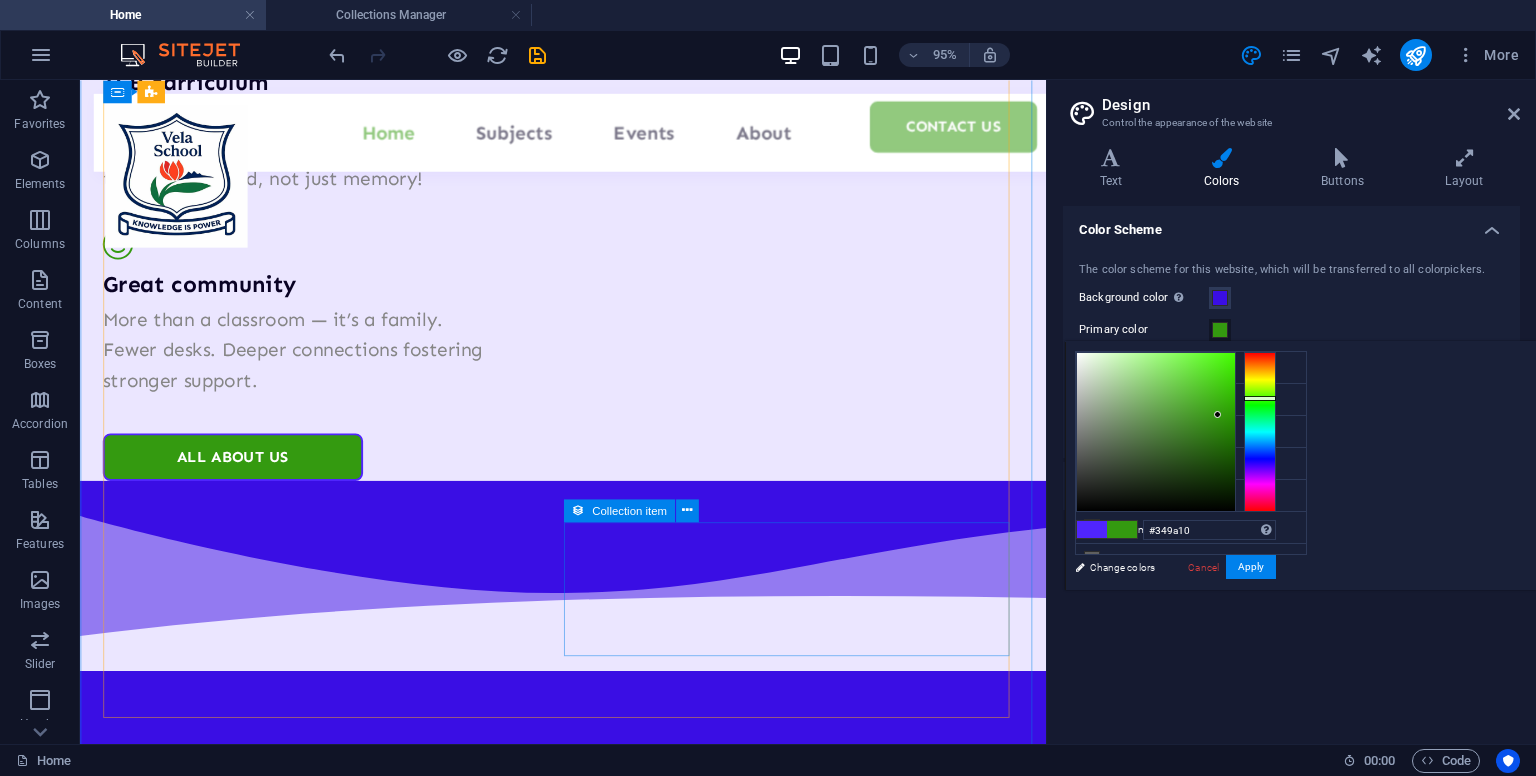 scroll, scrollTop: 2274, scrollLeft: 0, axis: vertical 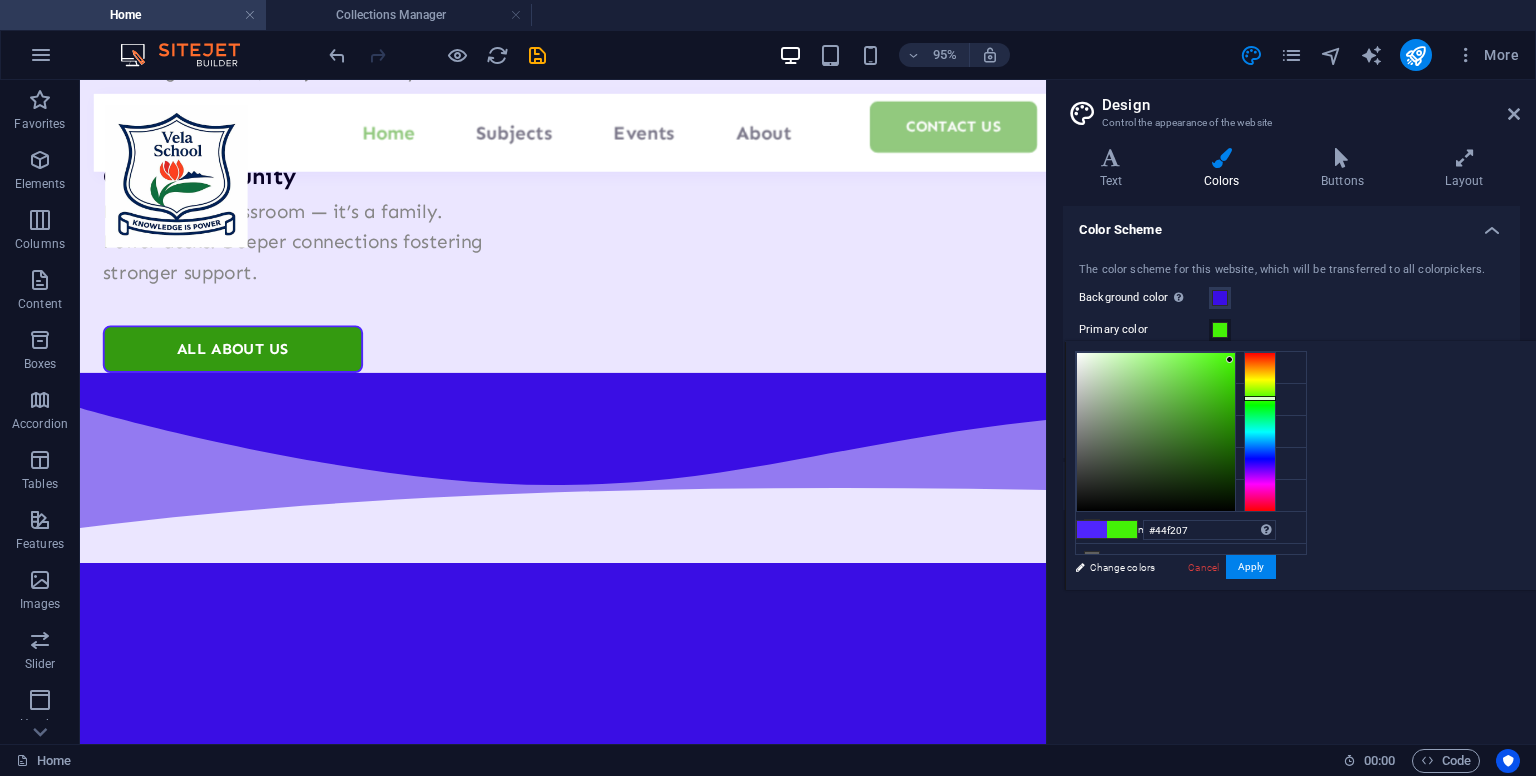 drag, startPoint x: 1464, startPoint y: 409, endPoint x: 1480, endPoint y: 359, distance: 52.49762 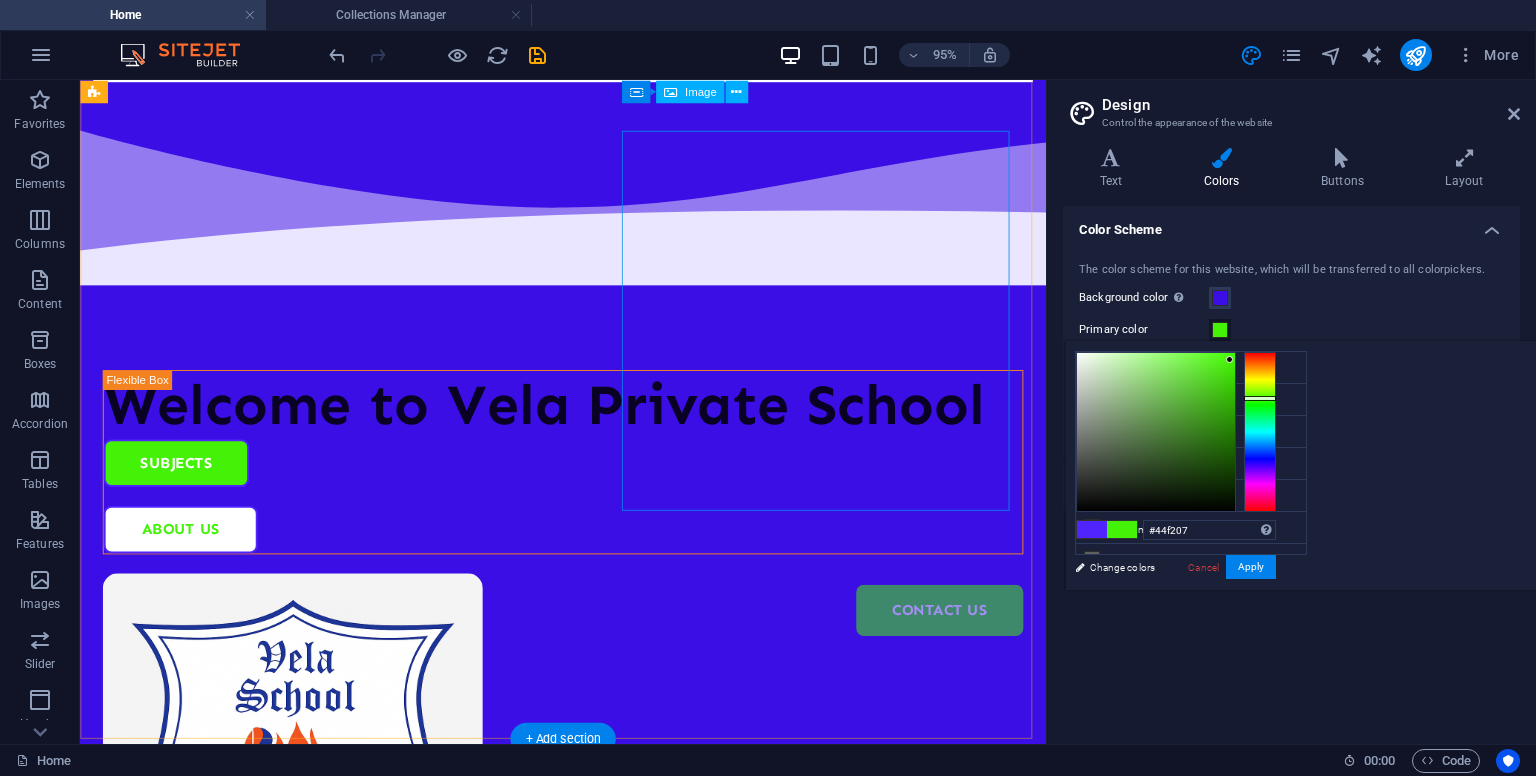 scroll, scrollTop: 91, scrollLeft: 0, axis: vertical 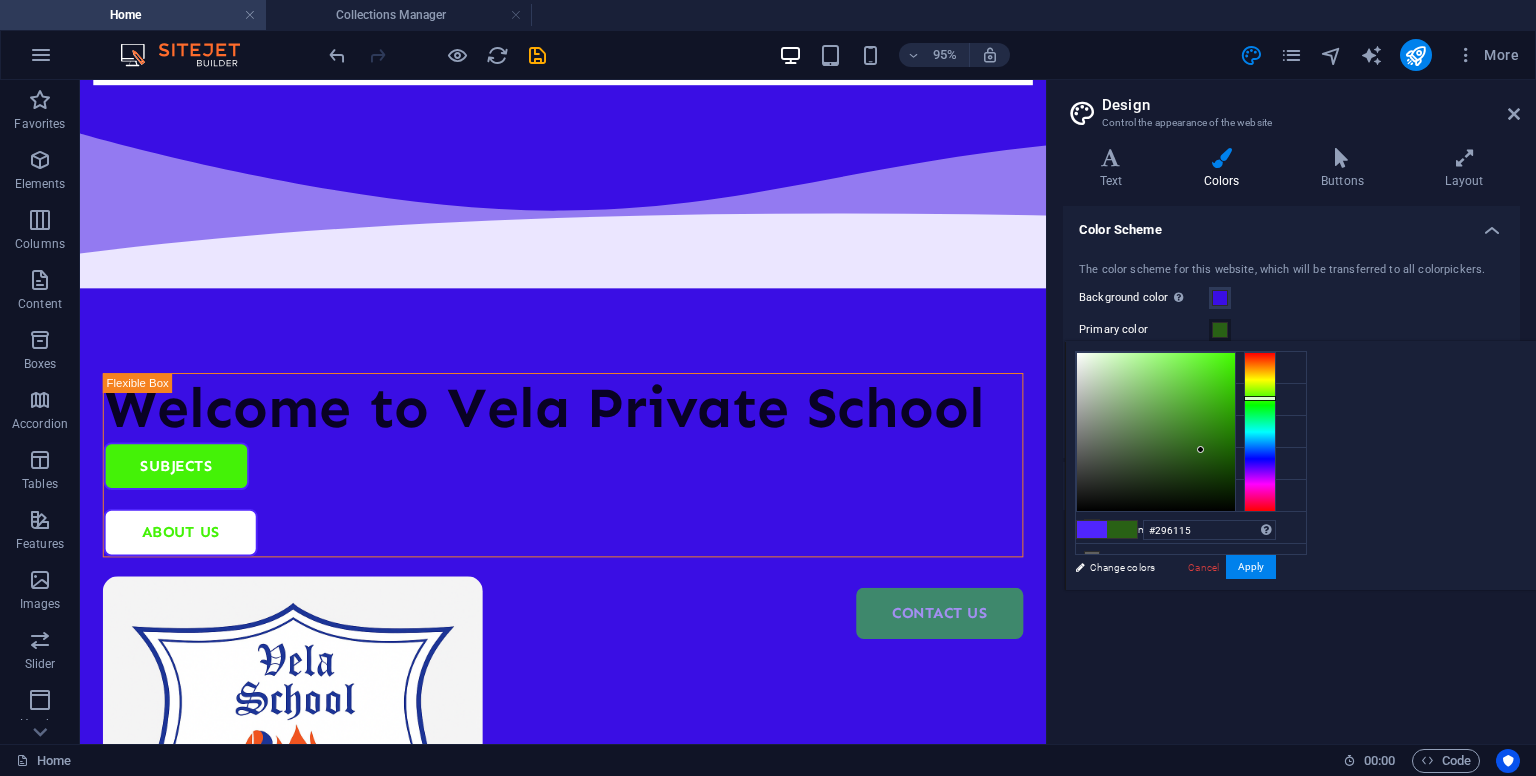 drag, startPoint x: 1478, startPoint y: 356, endPoint x: 1451, endPoint y: 449, distance: 96.84007 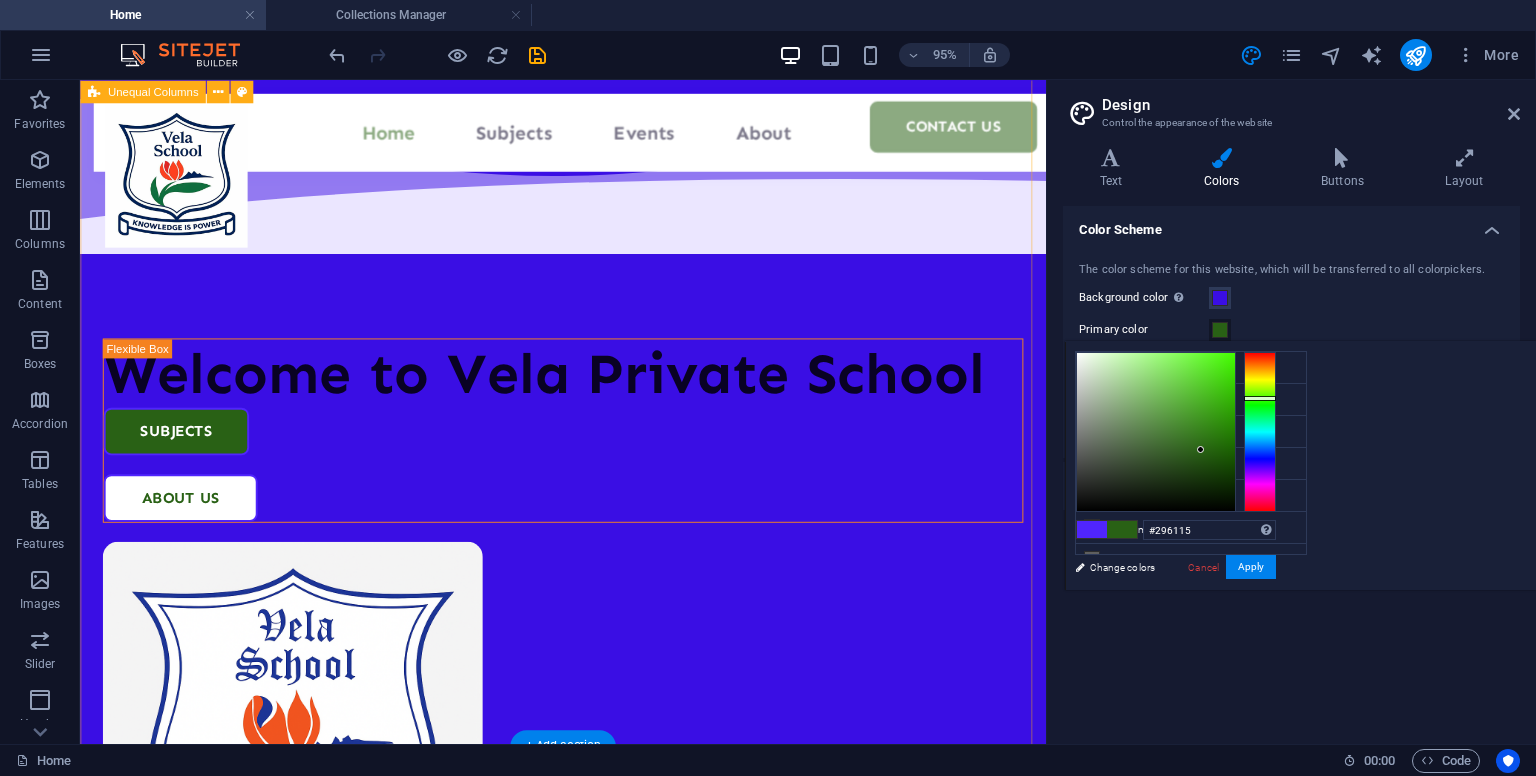 scroll, scrollTop: 98, scrollLeft: 0, axis: vertical 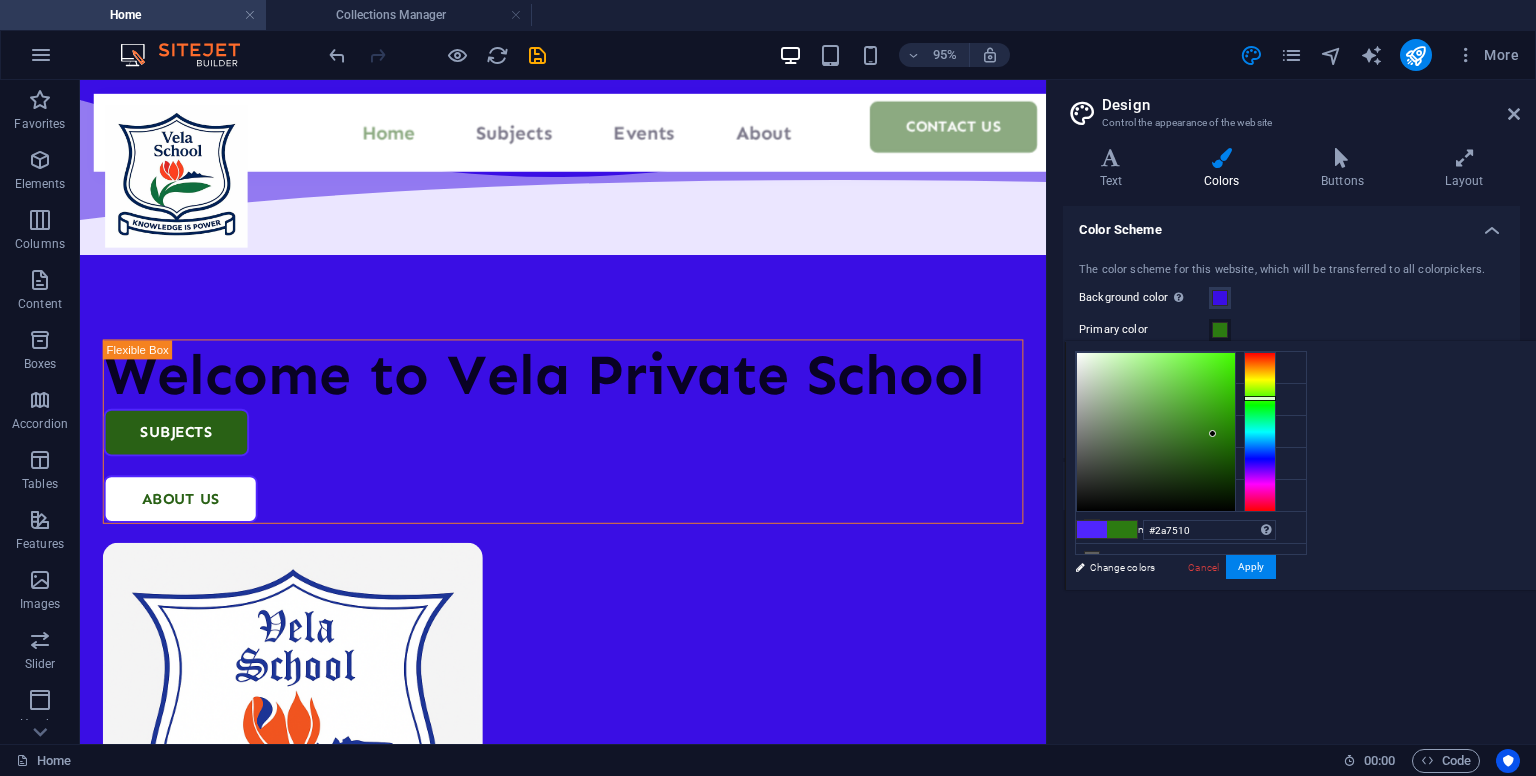 drag, startPoint x: 1448, startPoint y: 443, endPoint x: 1463, endPoint y: 438, distance: 15.811388 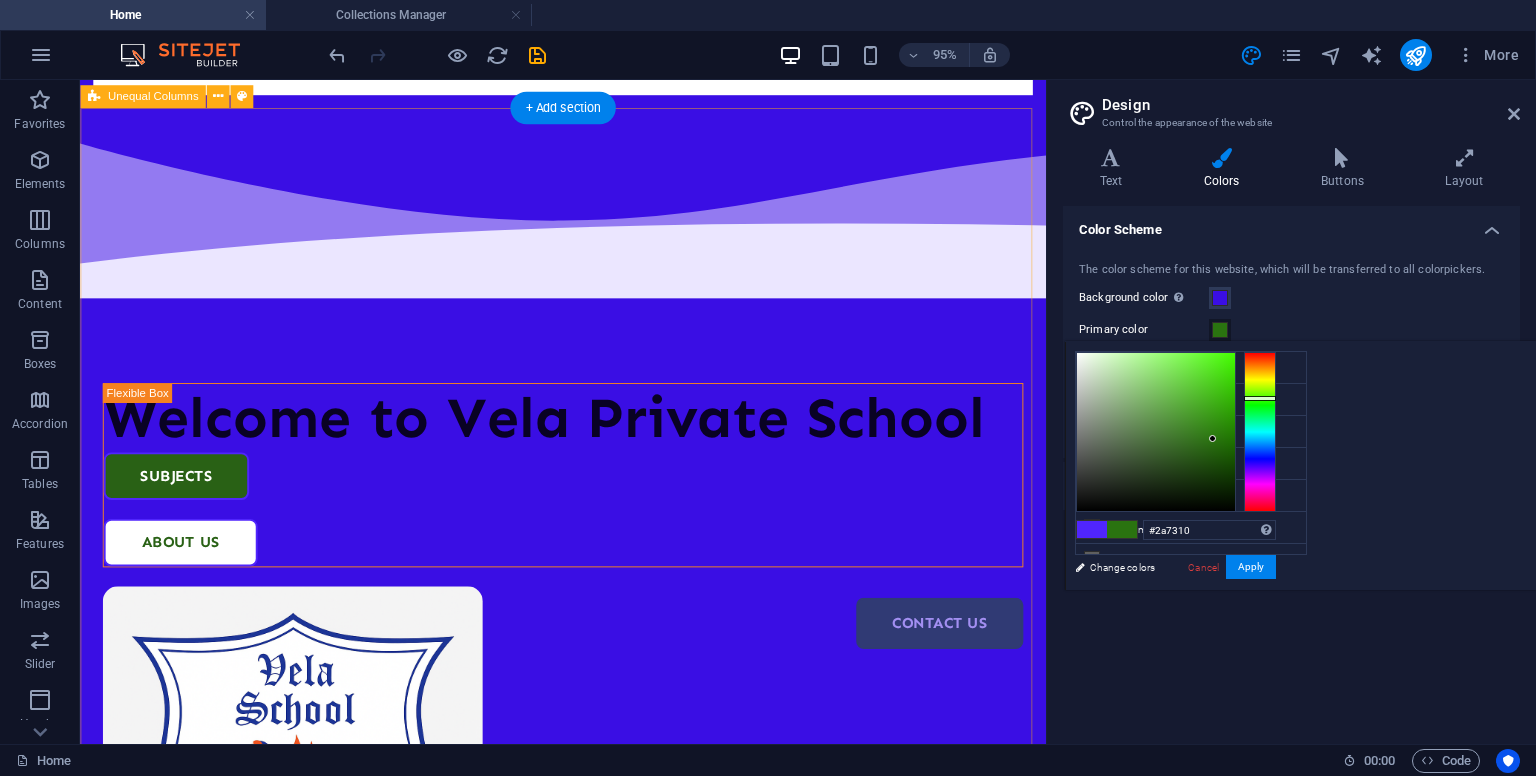 scroll, scrollTop: 0, scrollLeft: 0, axis: both 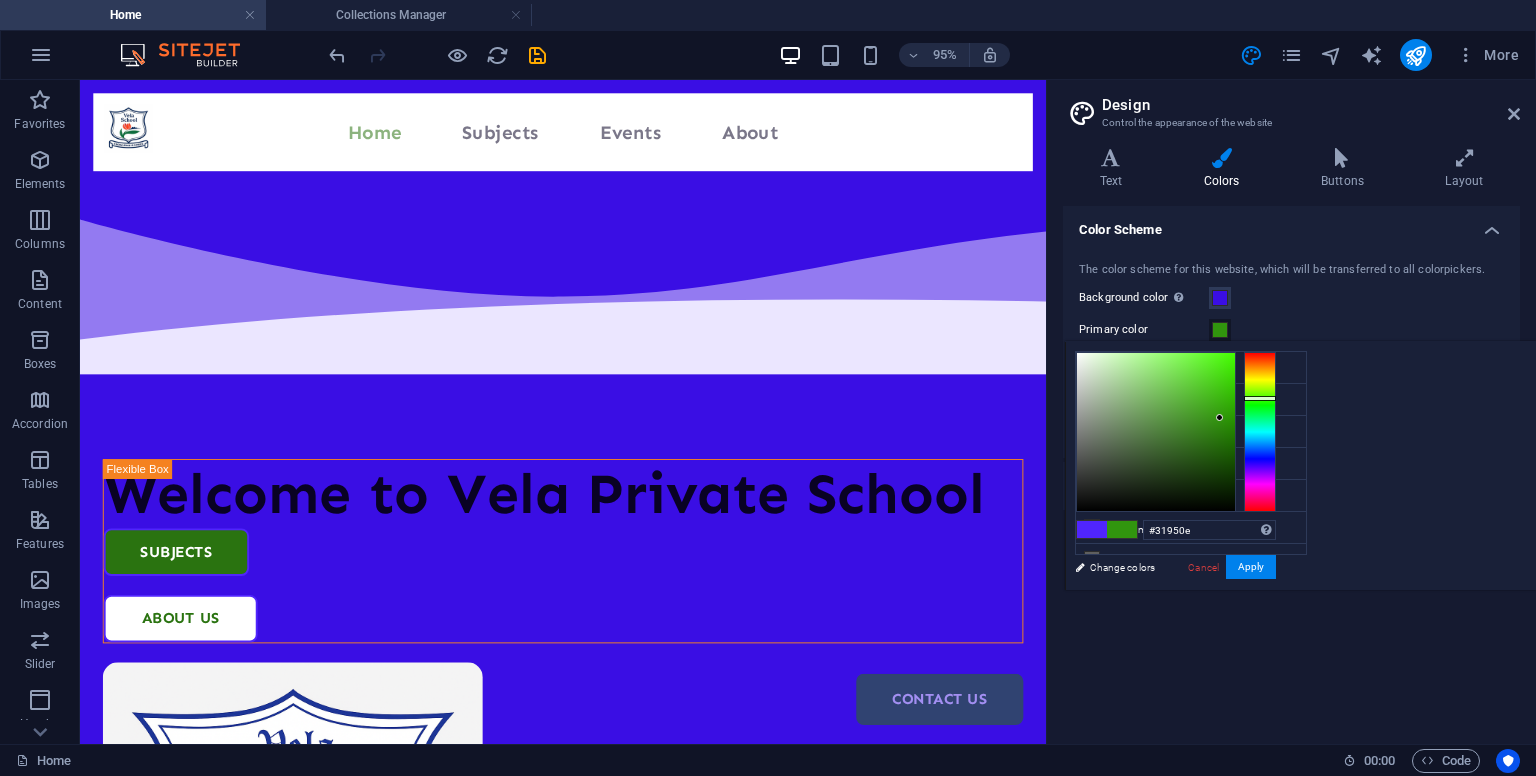 drag, startPoint x: 1461, startPoint y: 433, endPoint x: 1470, endPoint y: 418, distance: 17.492855 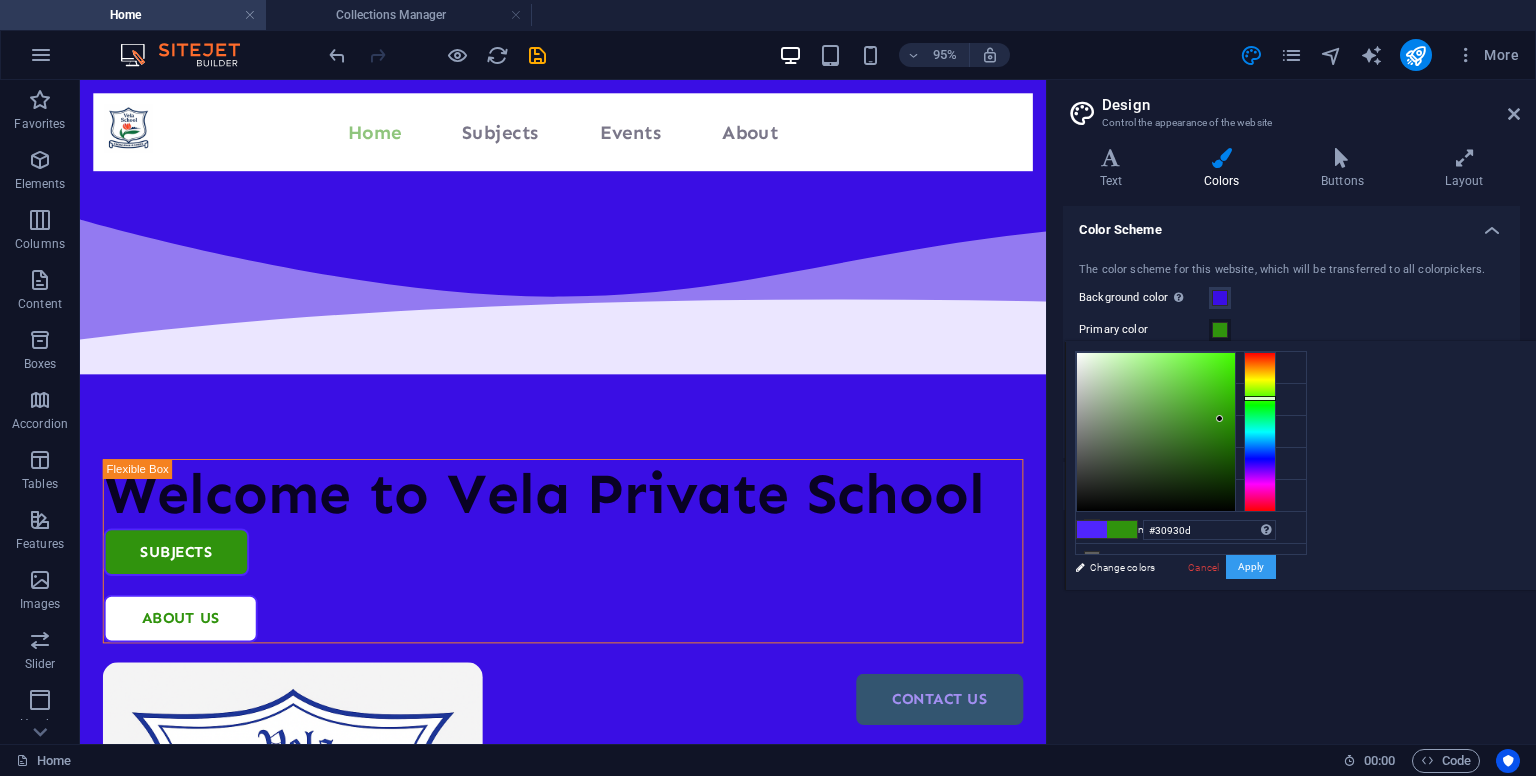 click on "Apply" at bounding box center (1251, 567) 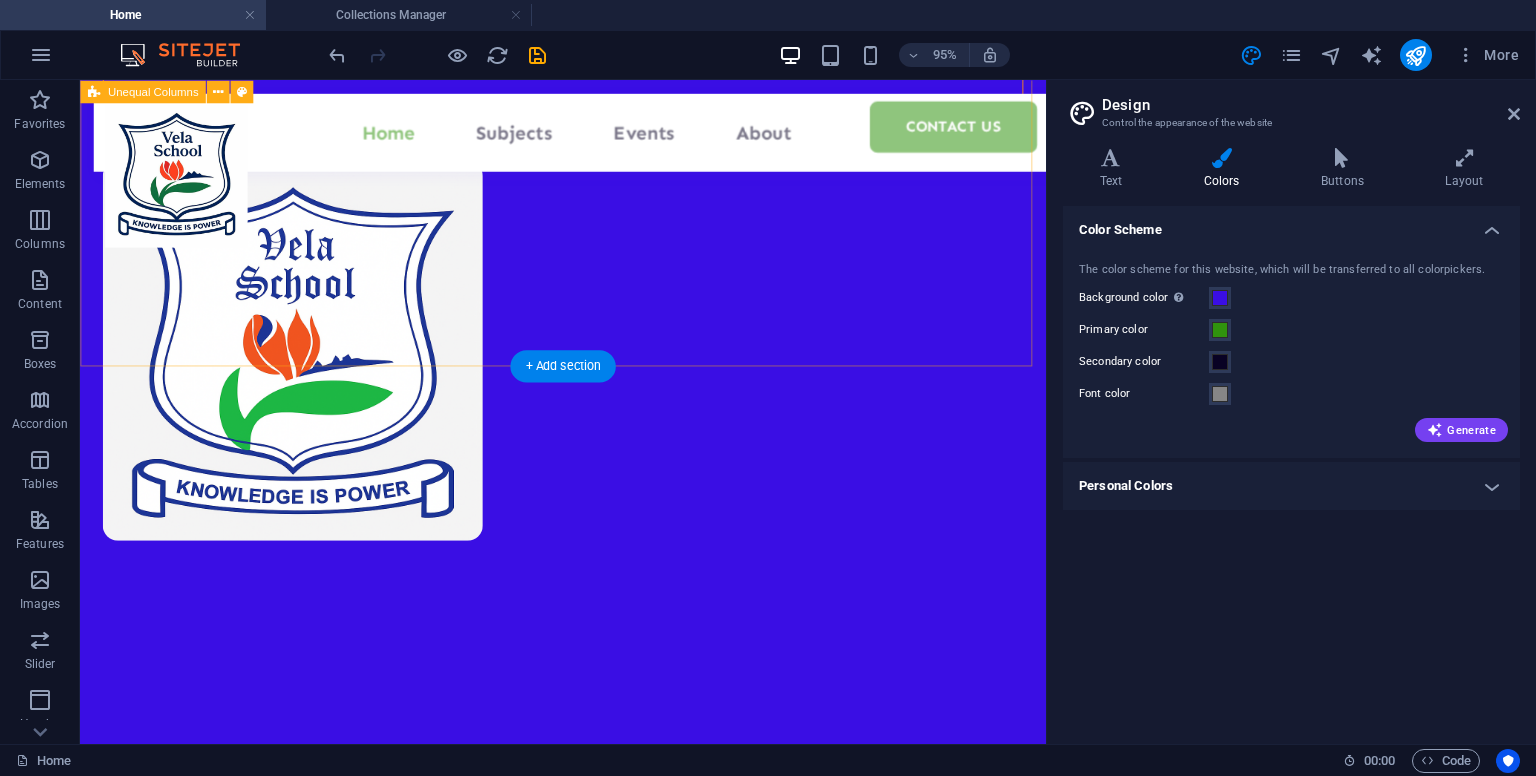 scroll, scrollTop: 488, scrollLeft: 0, axis: vertical 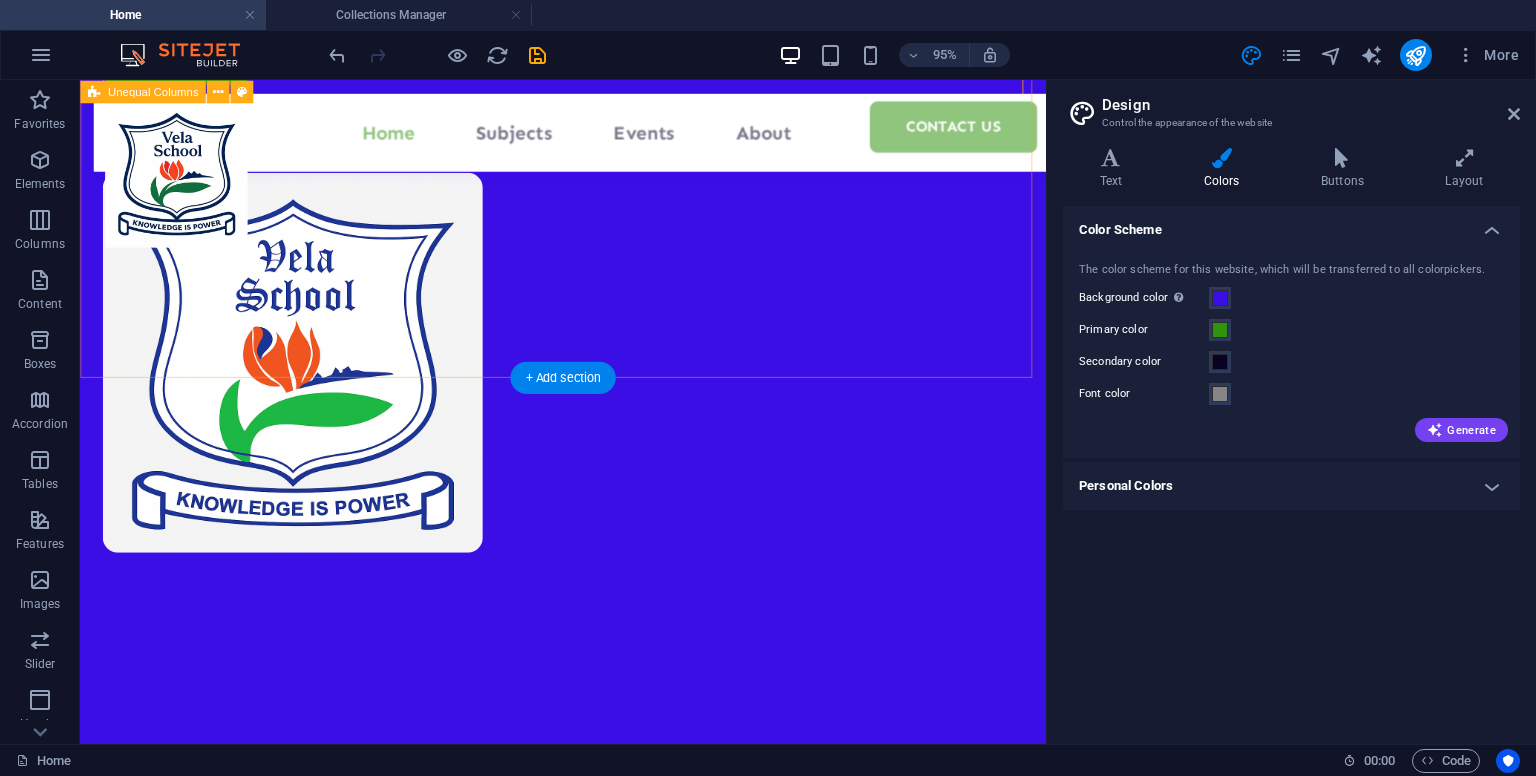 click on "Welcome to Vela Private School subjects About Us" at bounding box center [588, 245] 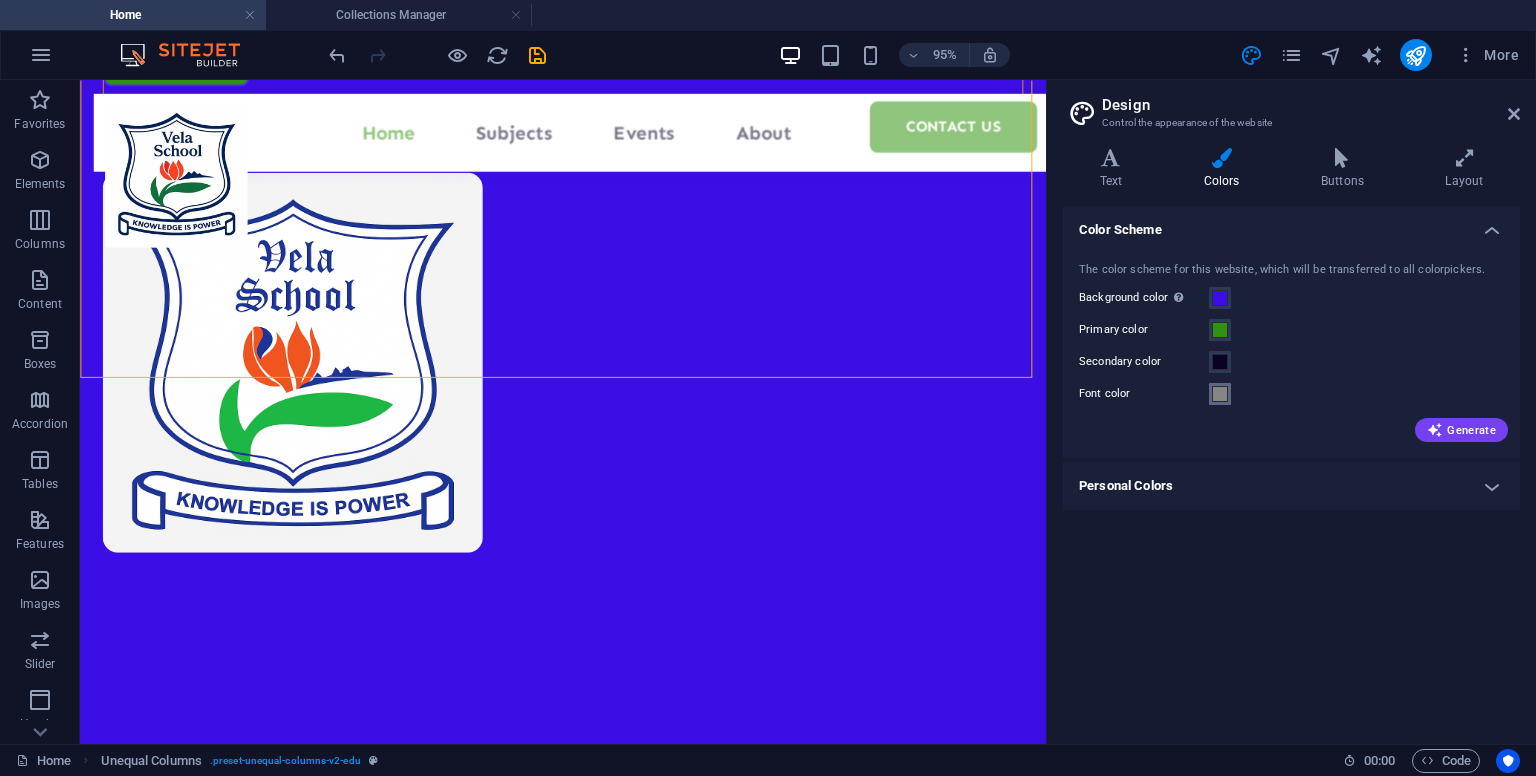 click at bounding box center [1220, 394] 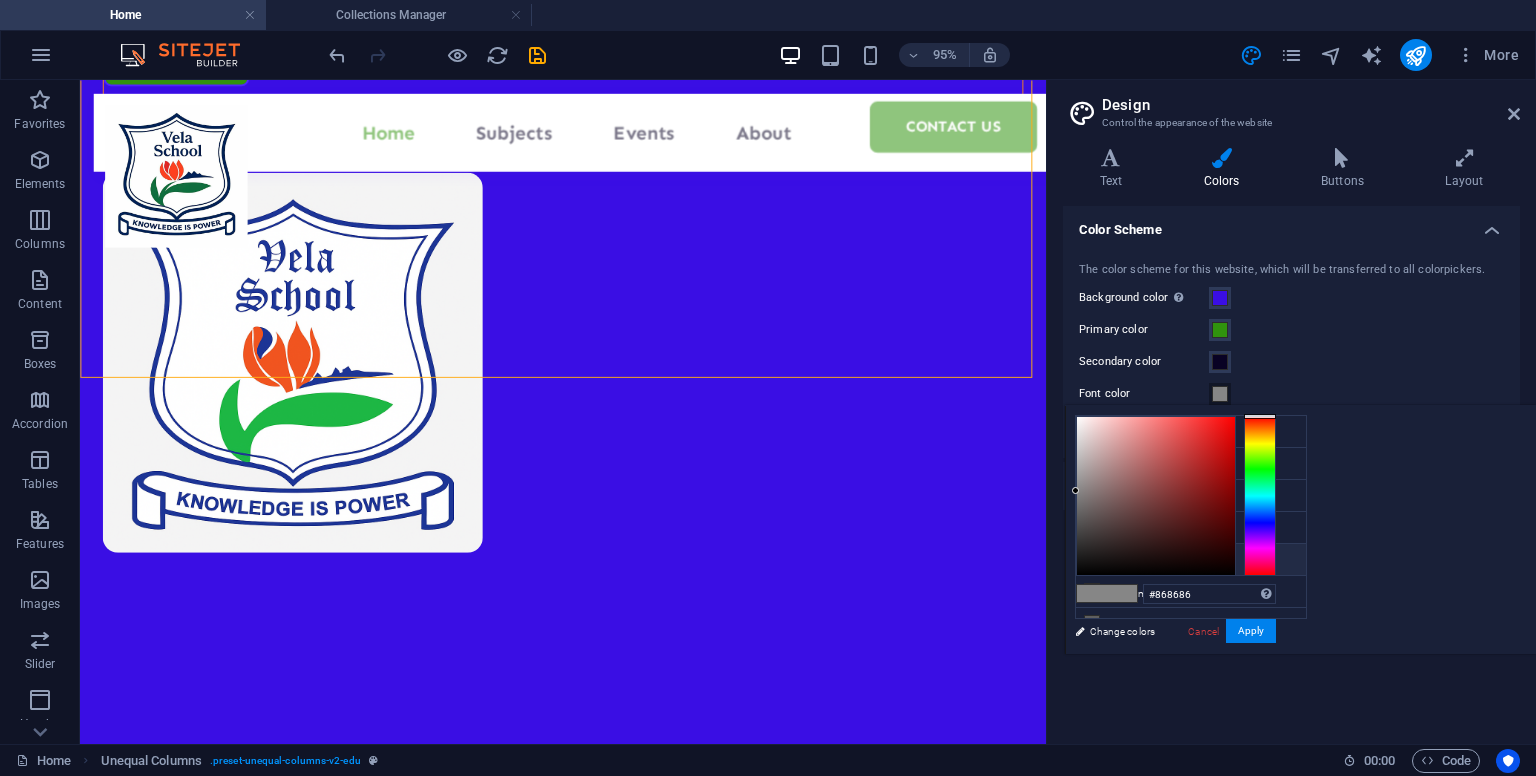 scroll, scrollTop: 44, scrollLeft: 0, axis: vertical 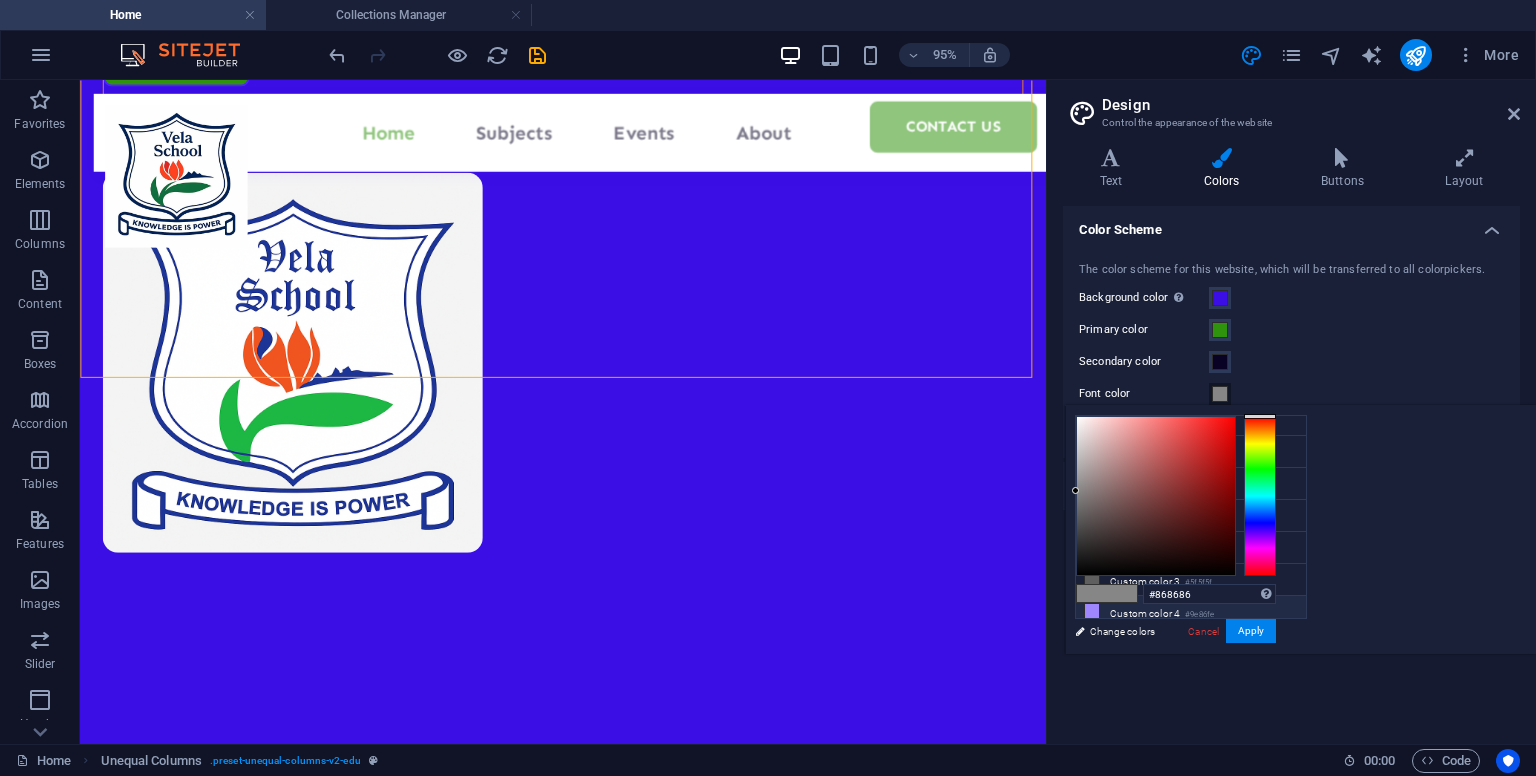 click at bounding box center [1092, 611] 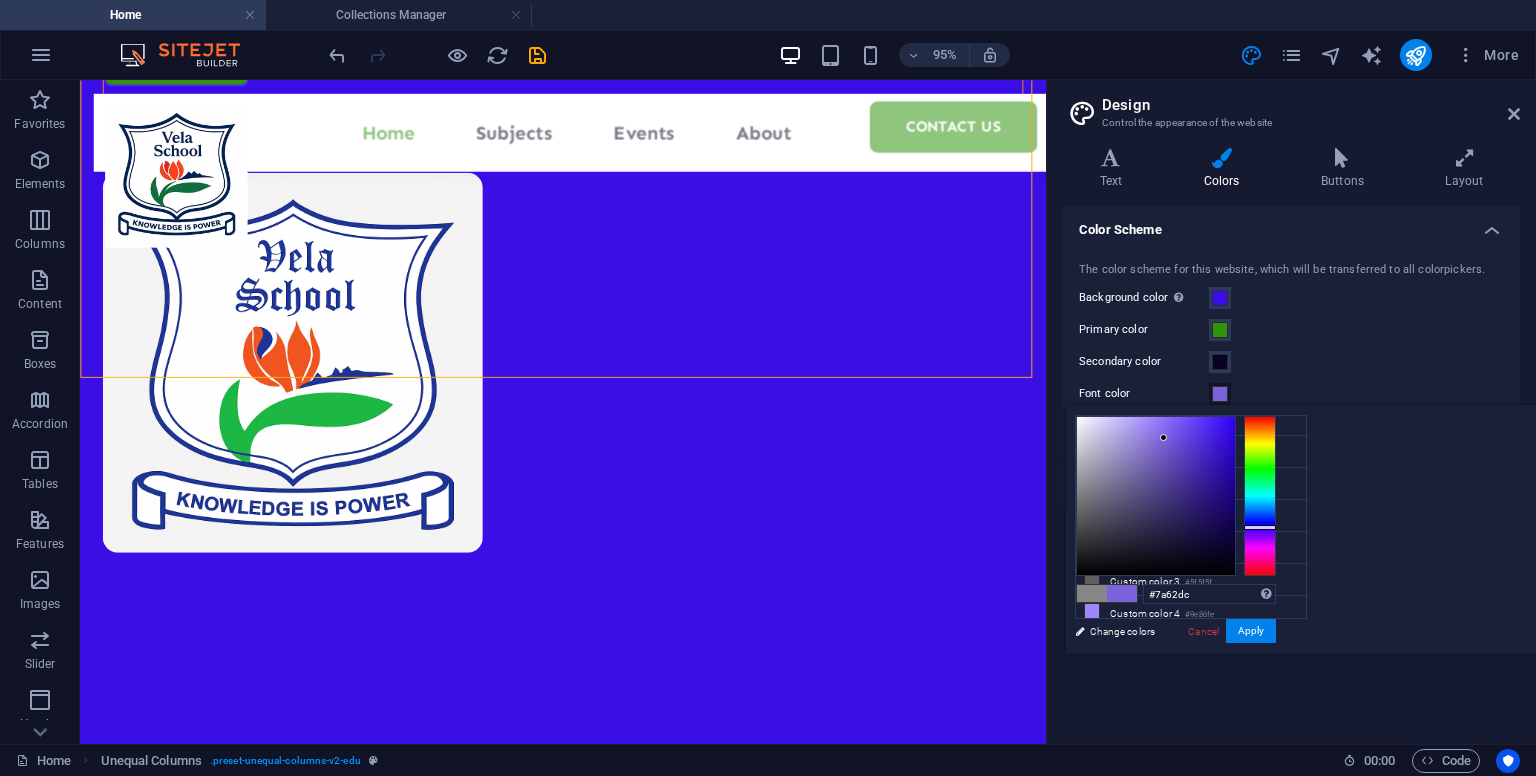 drag, startPoint x: 1401, startPoint y: 421, endPoint x: 1414, endPoint y: 437, distance: 20.615528 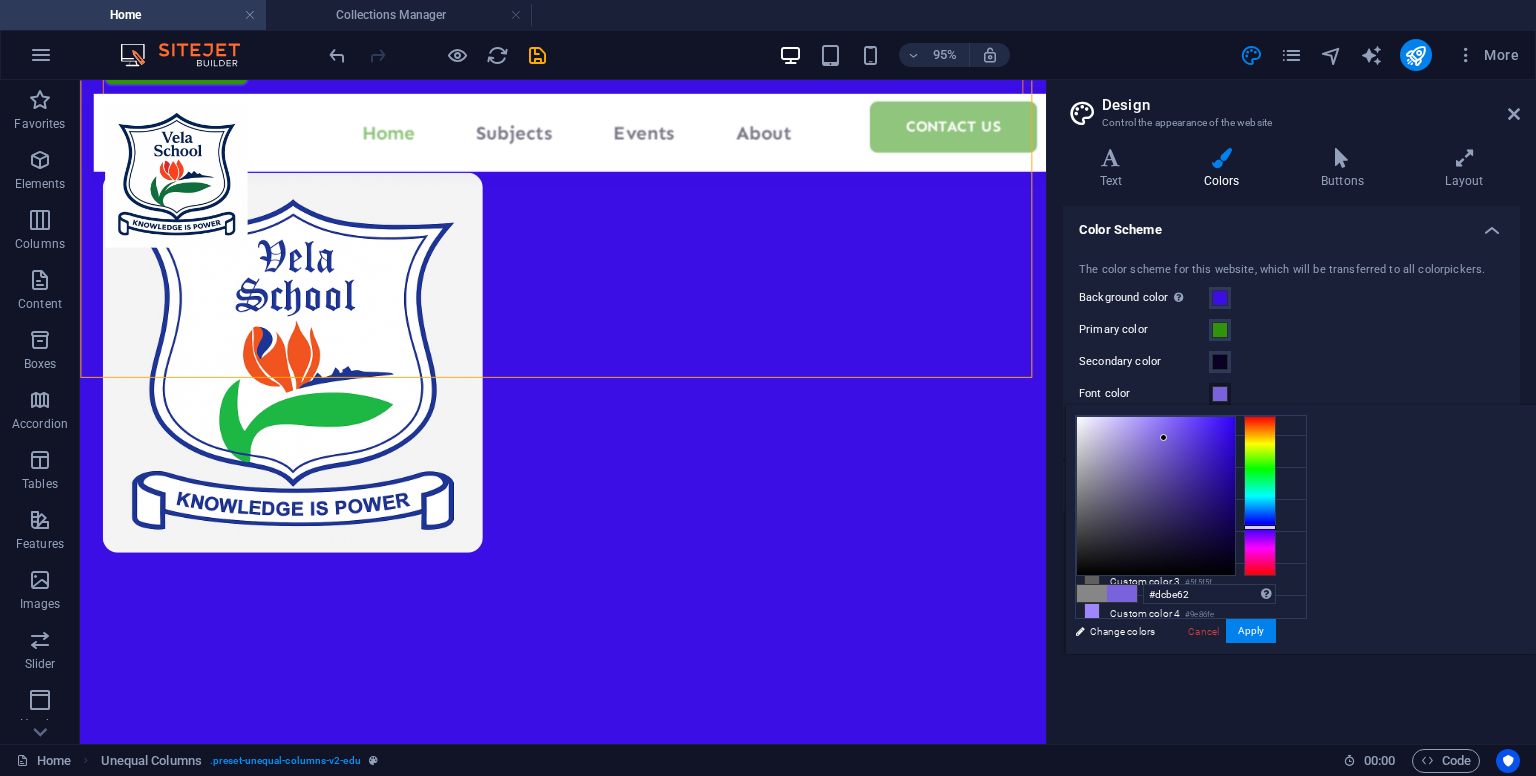 click at bounding box center [1260, 496] 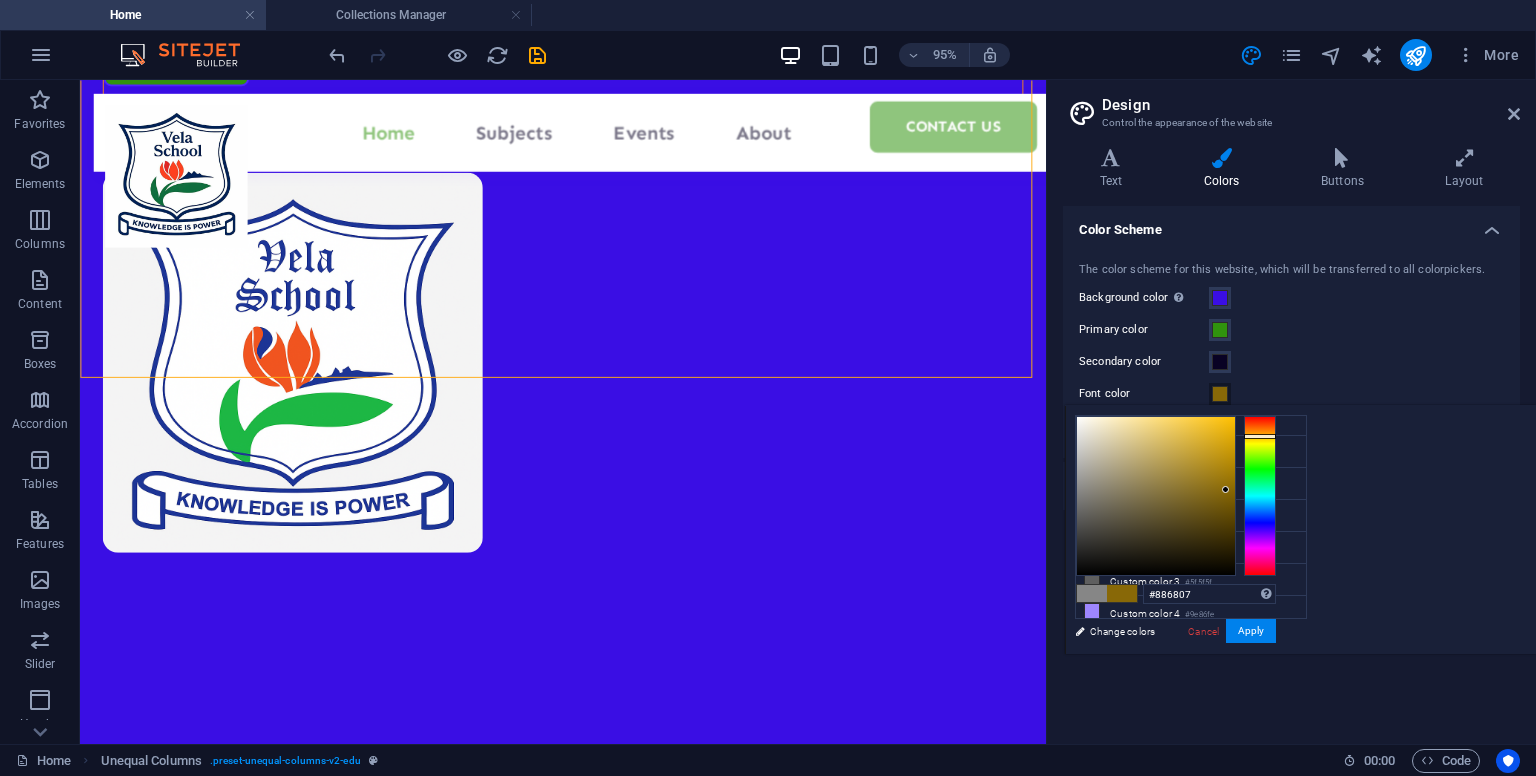 drag, startPoint x: 1409, startPoint y: 435, endPoint x: 1476, endPoint y: 489, distance: 86.05231 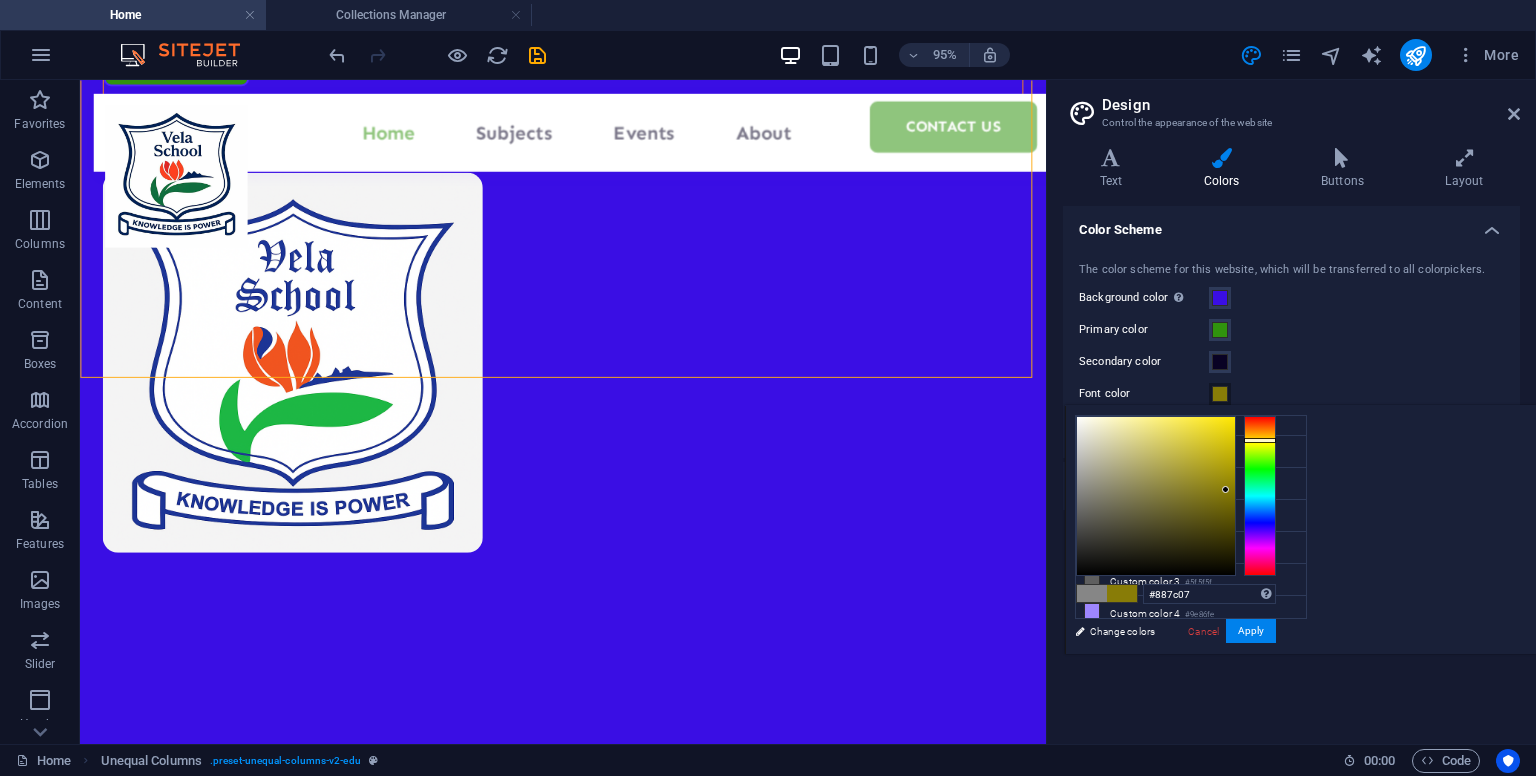 click at bounding box center [1260, 440] 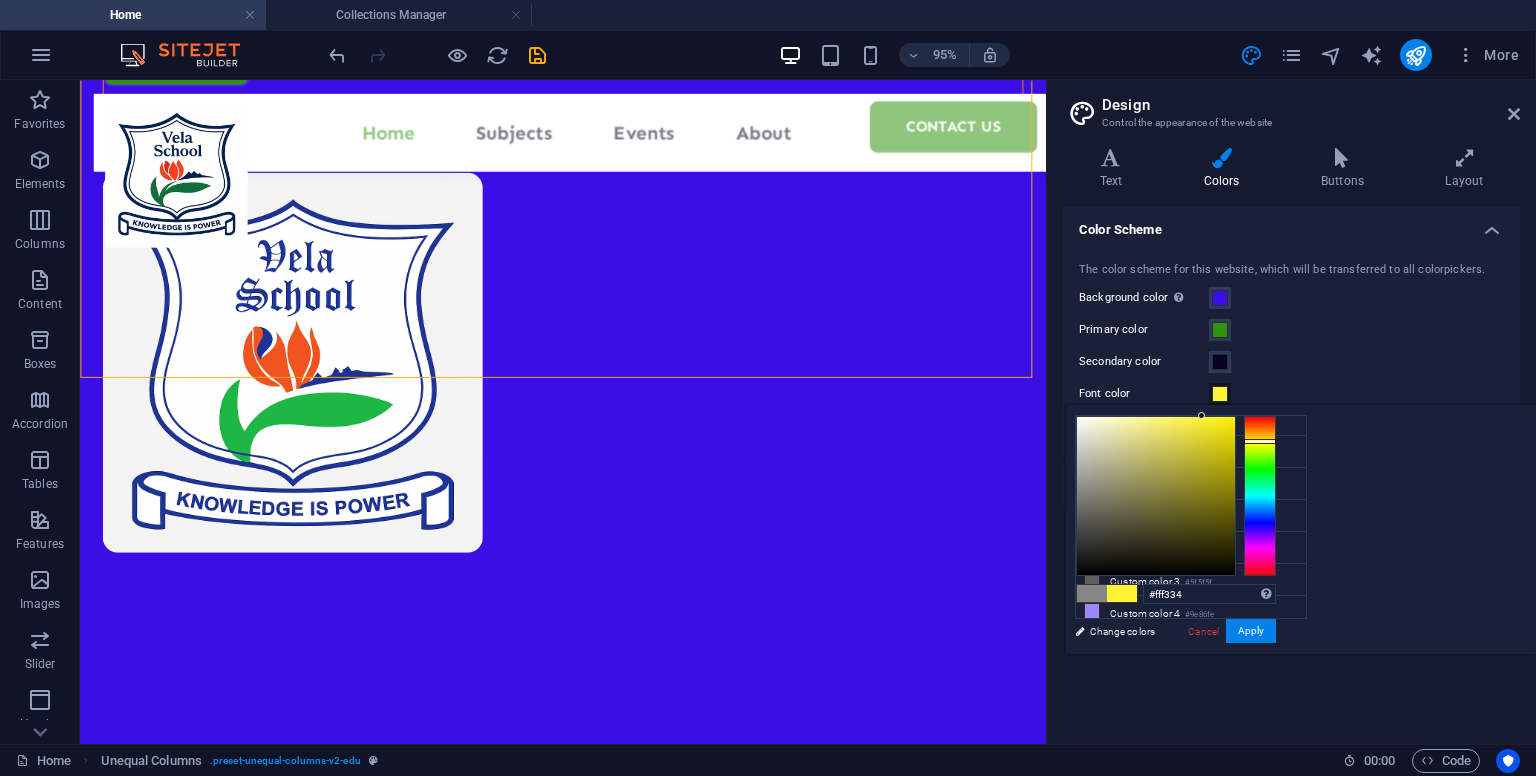 drag, startPoint x: 1444, startPoint y: 473, endPoint x: 1453, endPoint y: 347, distance: 126.32102 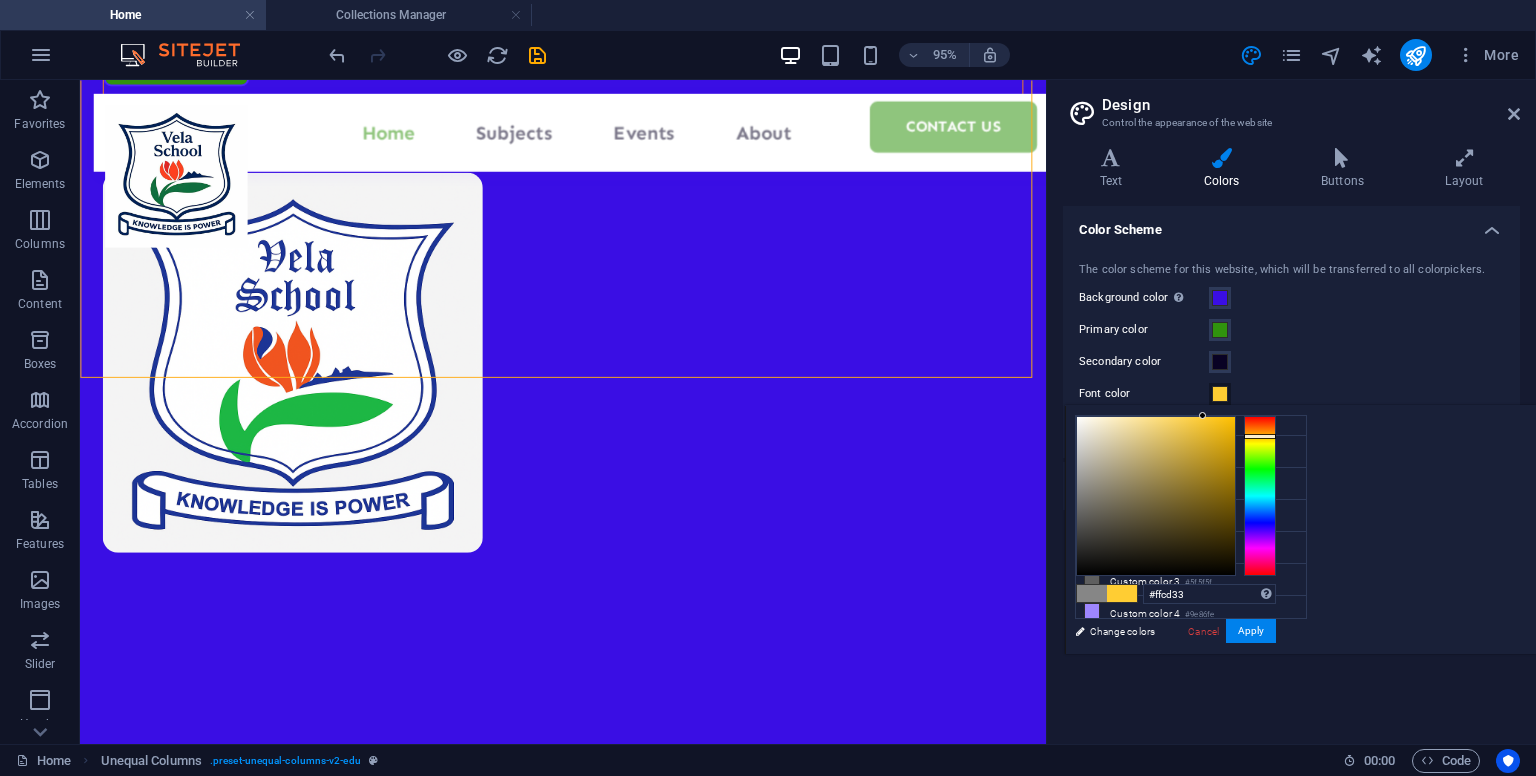 click at bounding box center [1260, 496] 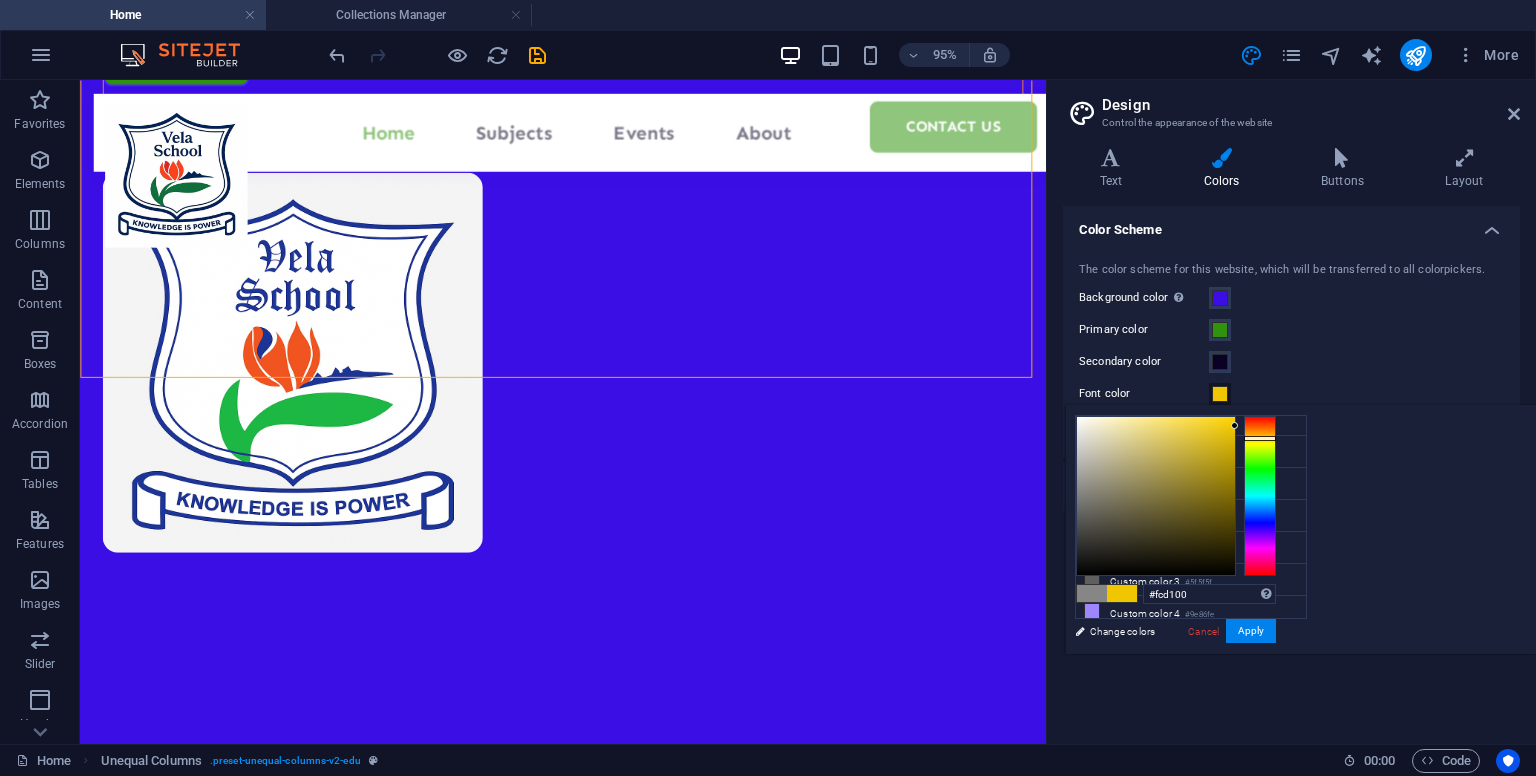 type on "#ffd400" 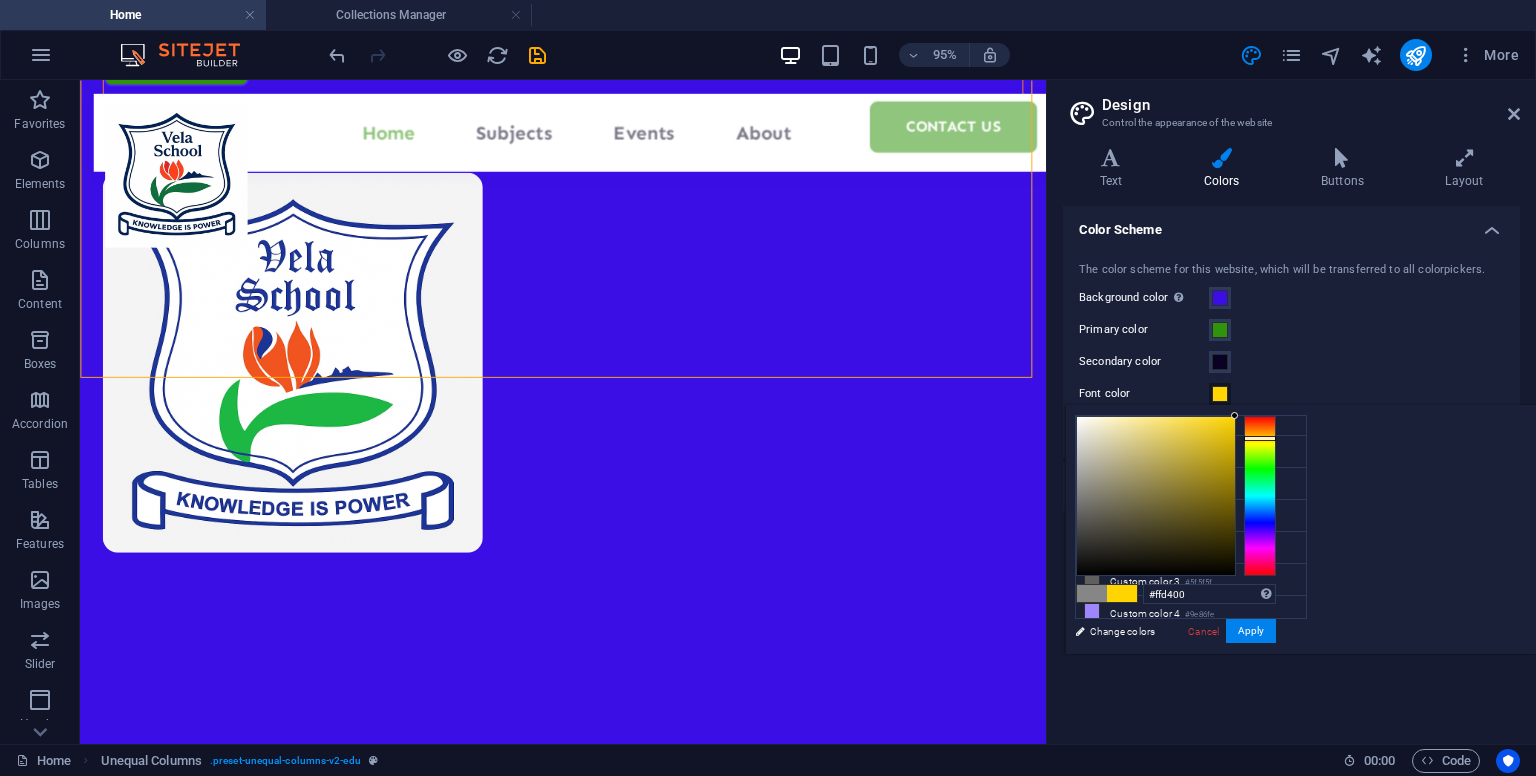 drag, startPoint x: 1452, startPoint y: 419, endPoint x: 1499, endPoint y: 382, distance: 59.816387 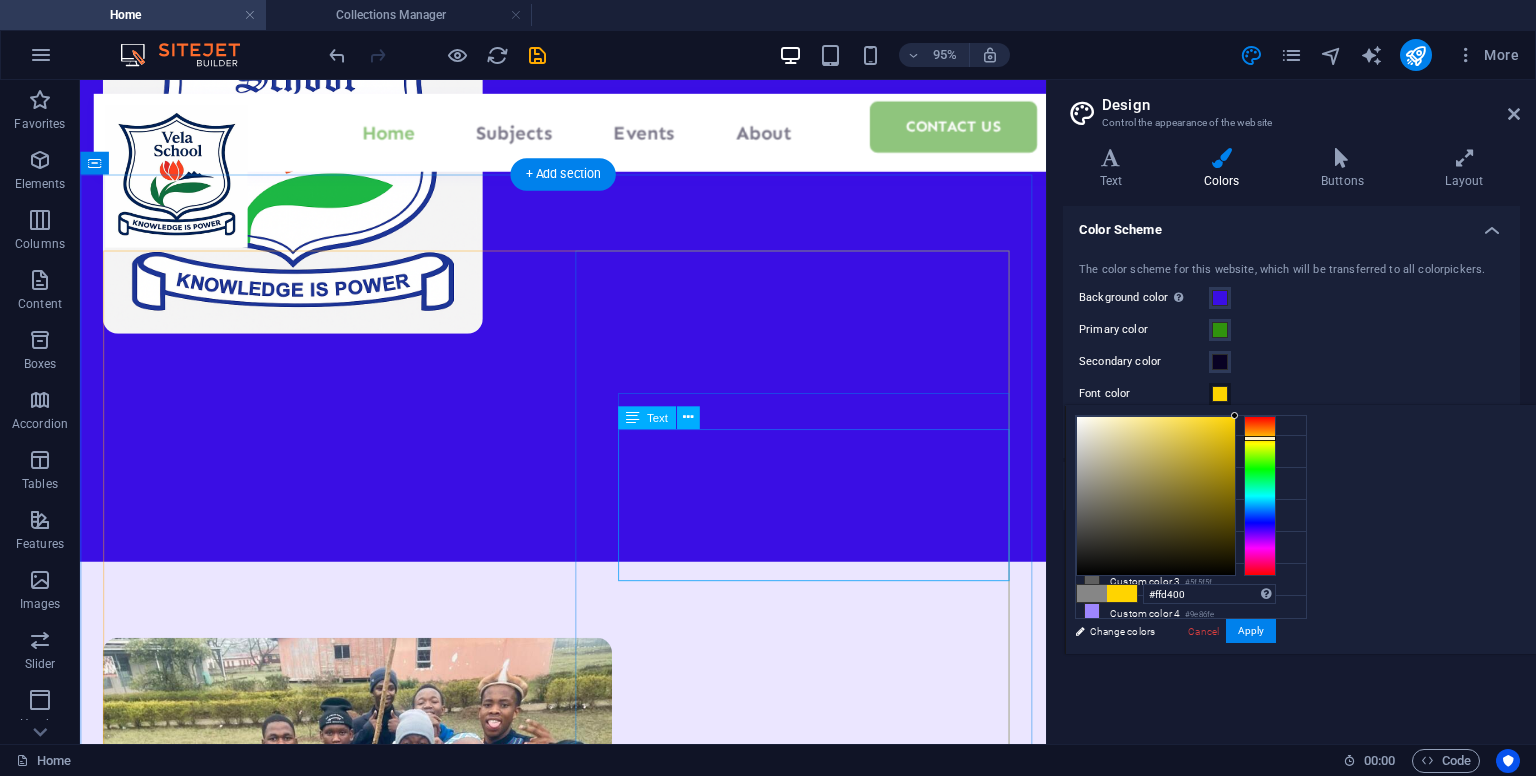 scroll, scrollTop: 719, scrollLeft: 0, axis: vertical 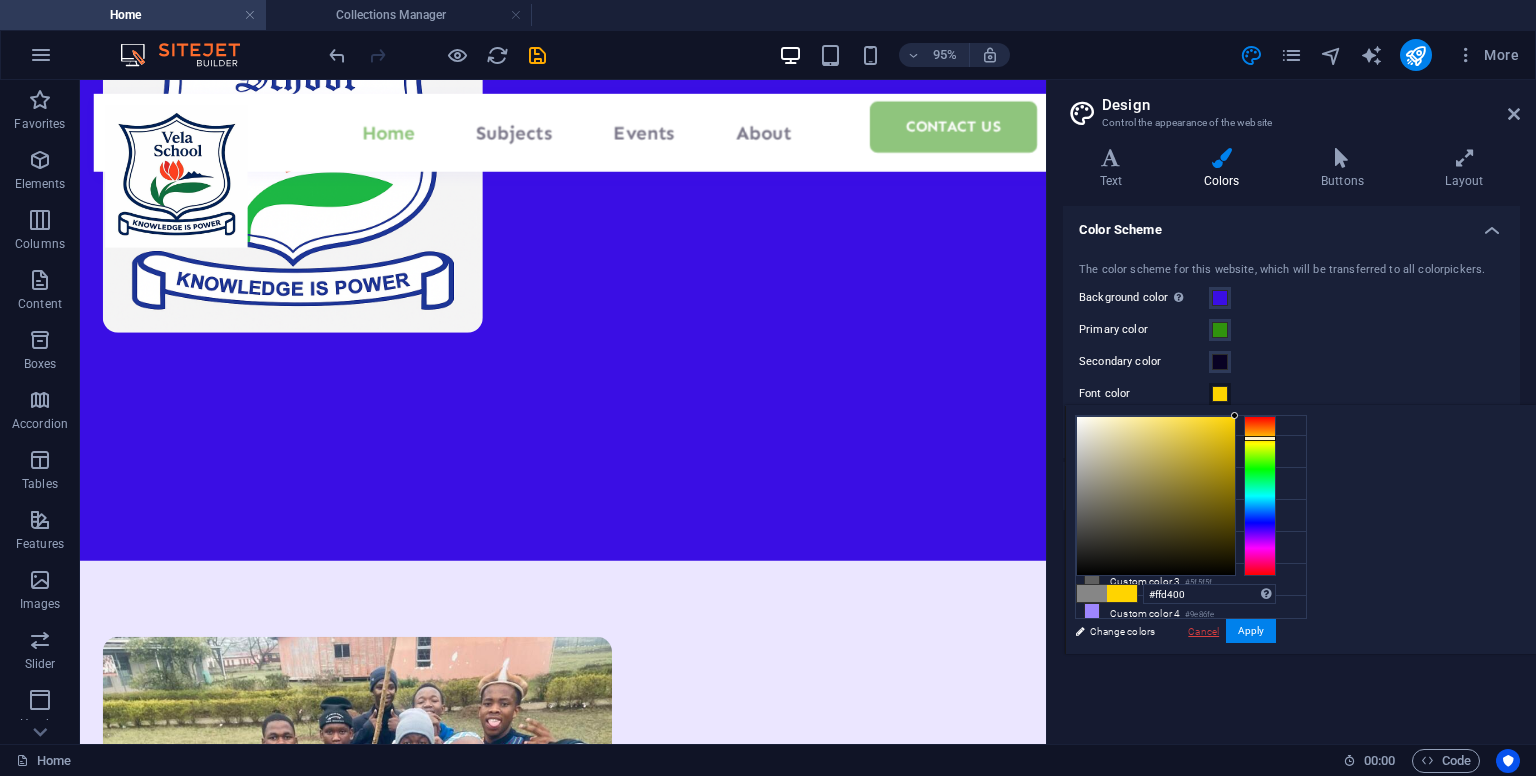 click on "Cancel" at bounding box center [1203, 631] 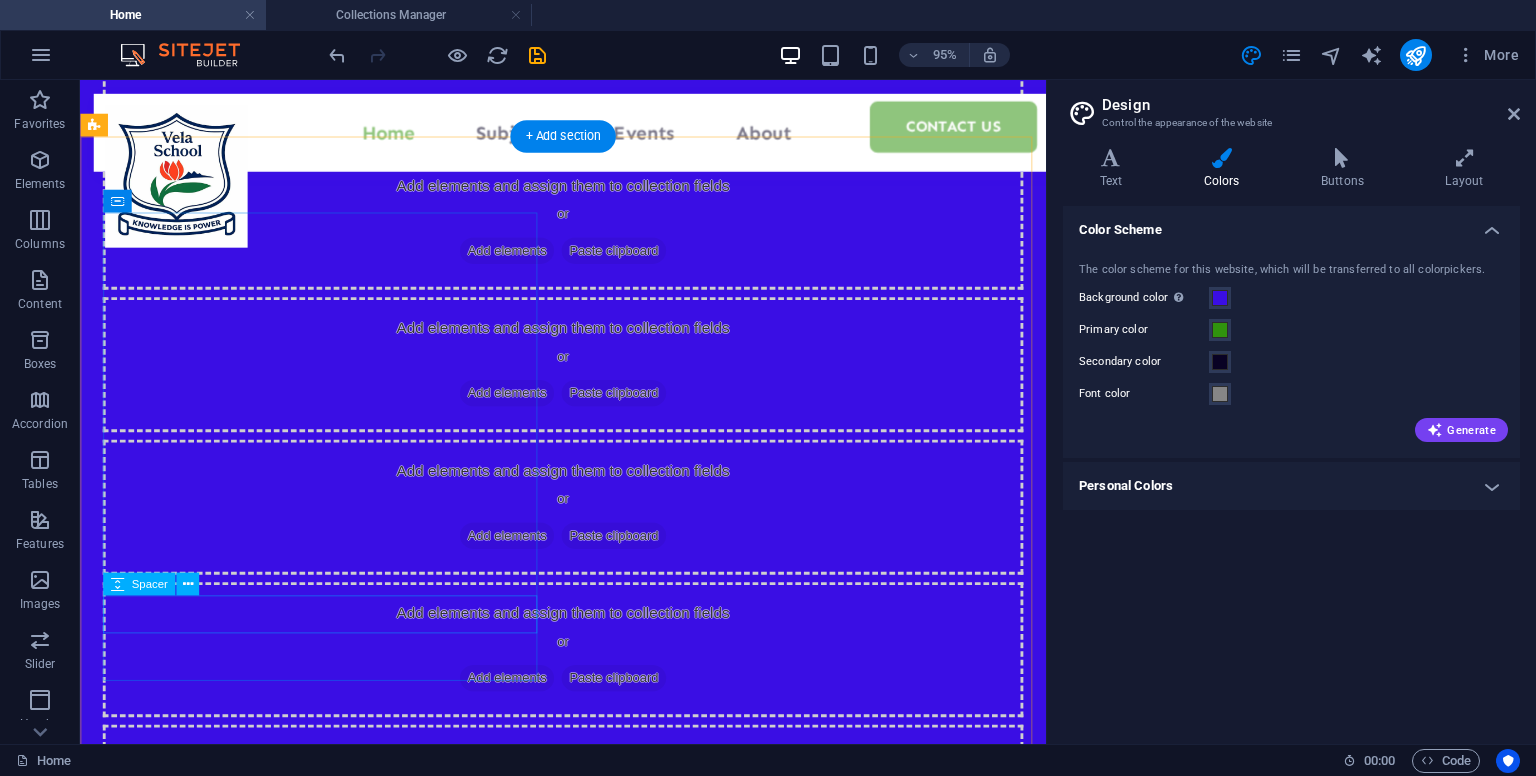 scroll, scrollTop: 3162, scrollLeft: 0, axis: vertical 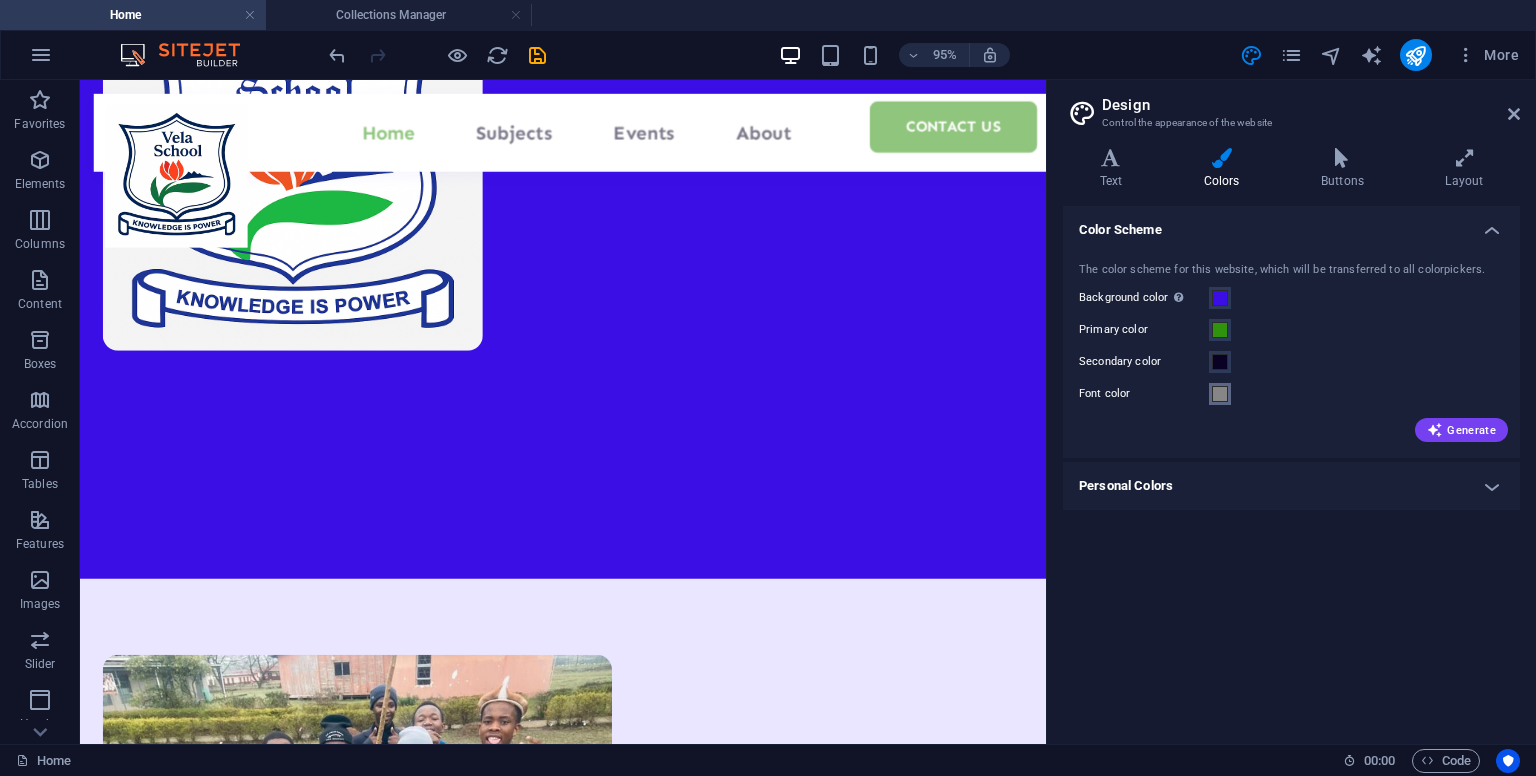 click at bounding box center [1220, 394] 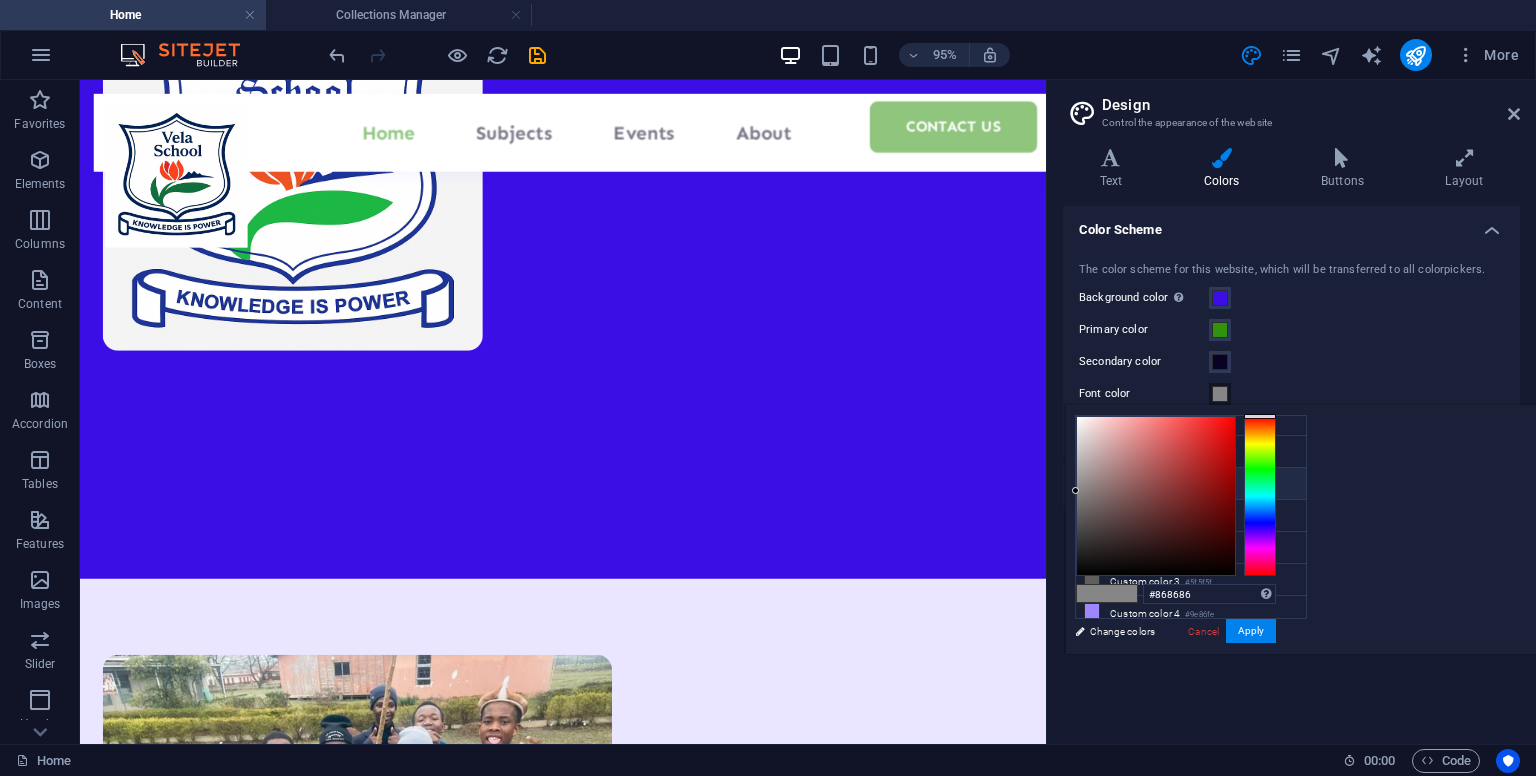 scroll, scrollTop: 44, scrollLeft: 0, axis: vertical 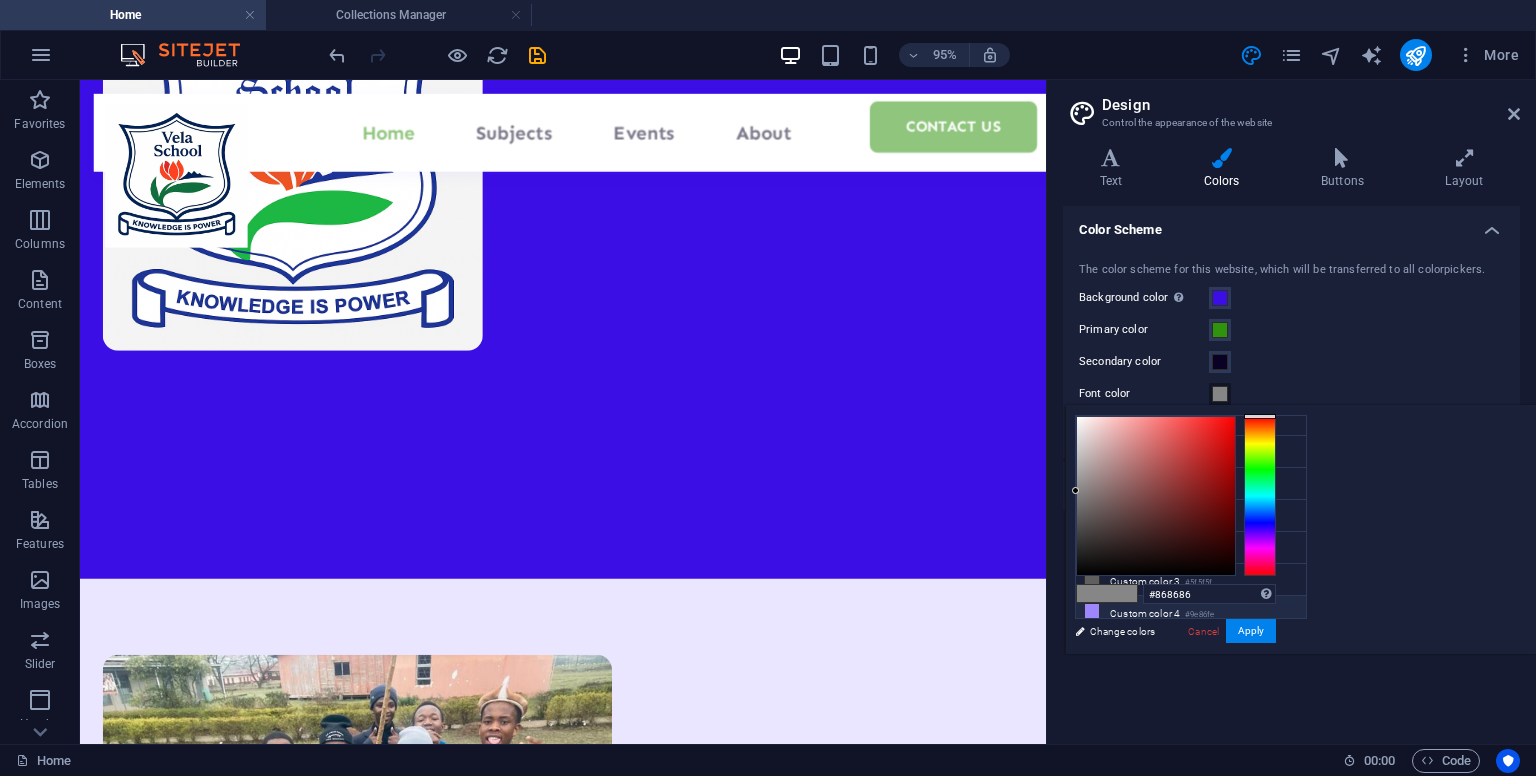 click at bounding box center (1092, 611) 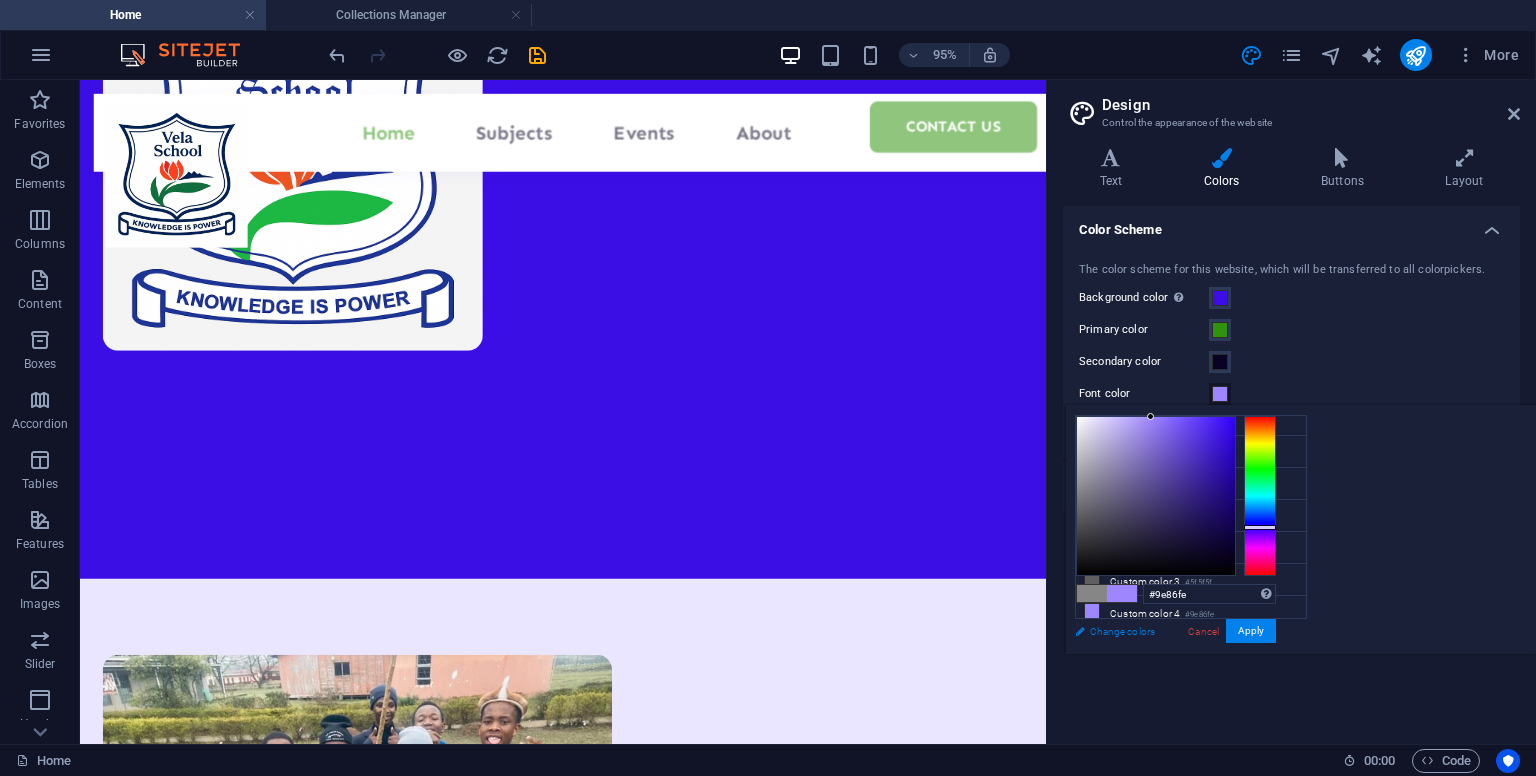 click on "Change colors" at bounding box center (1181, 631) 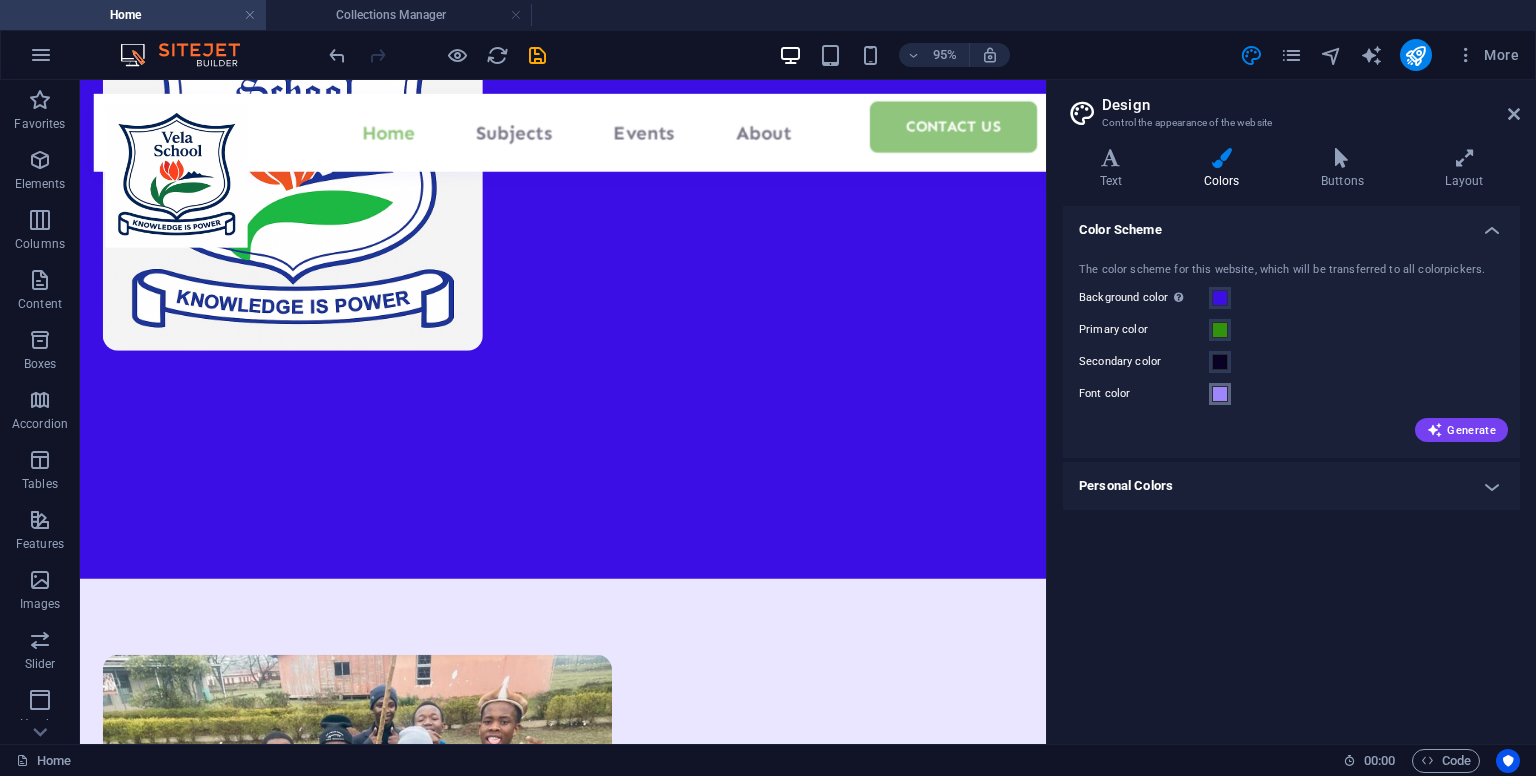 click at bounding box center [1220, 394] 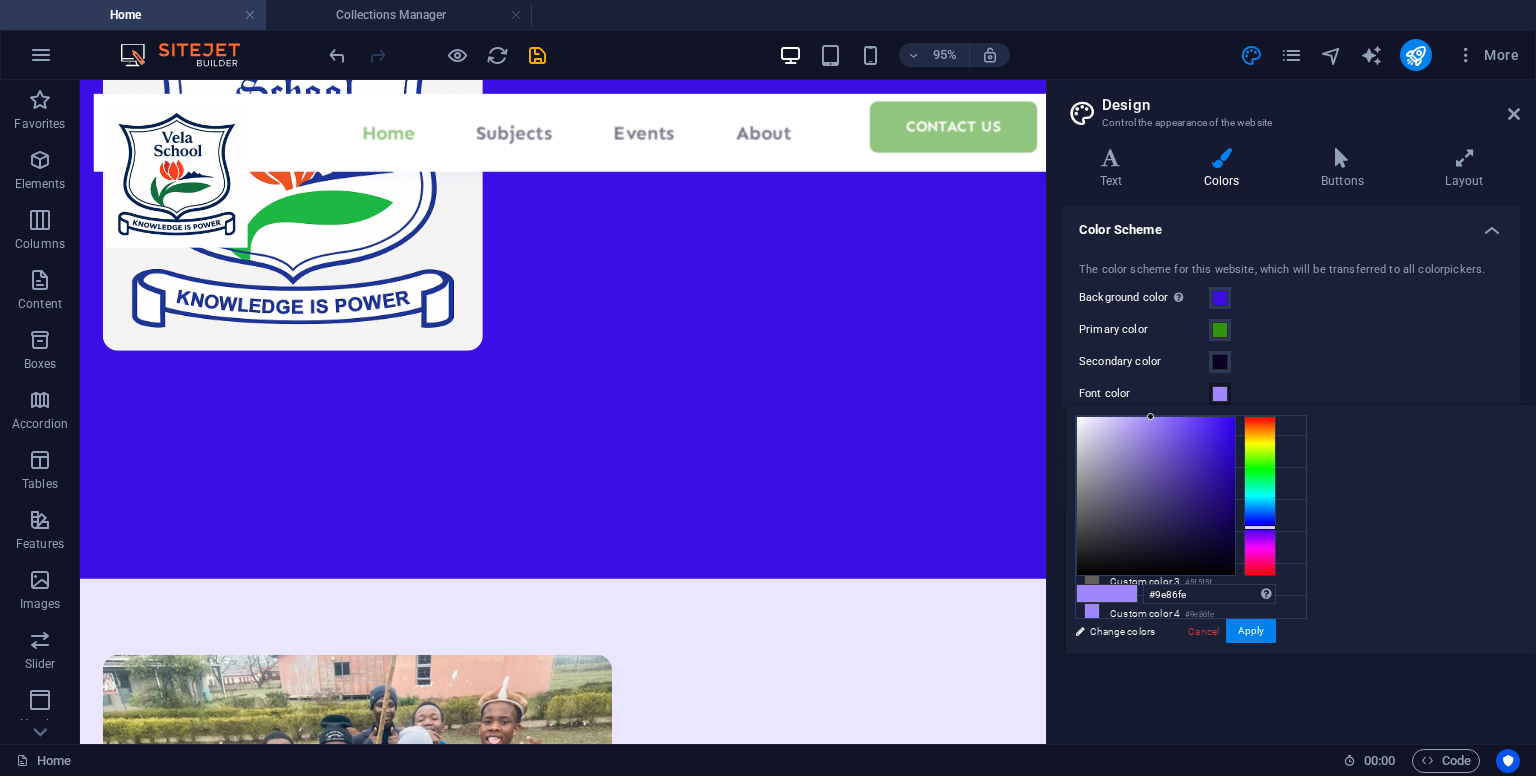 scroll, scrollTop: 44, scrollLeft: 0, axis: vertical 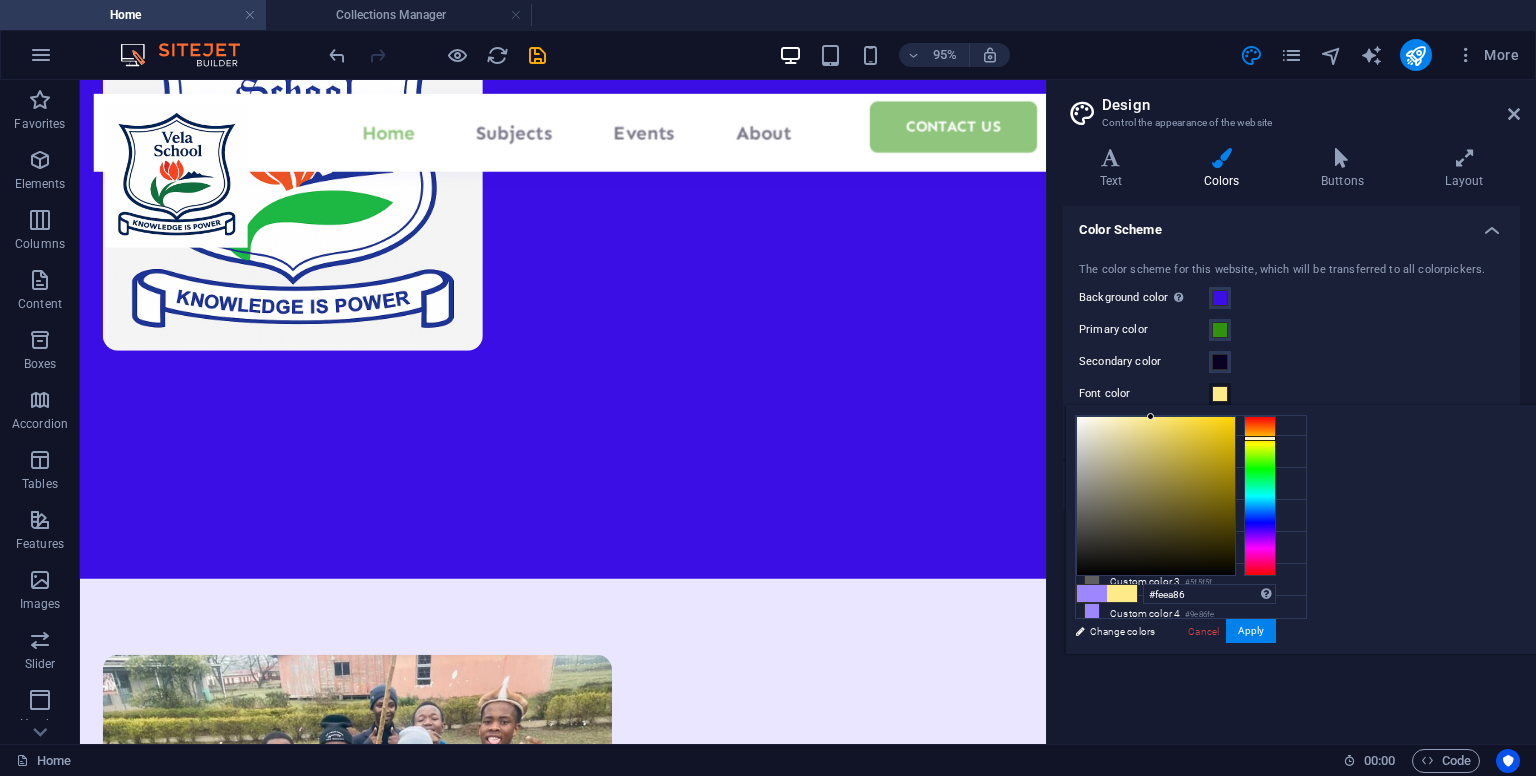 drag, startPoint x: 1261, startPoint y: 525, endPoint x: 1270, endPoint y: 438, distance: 87.46428 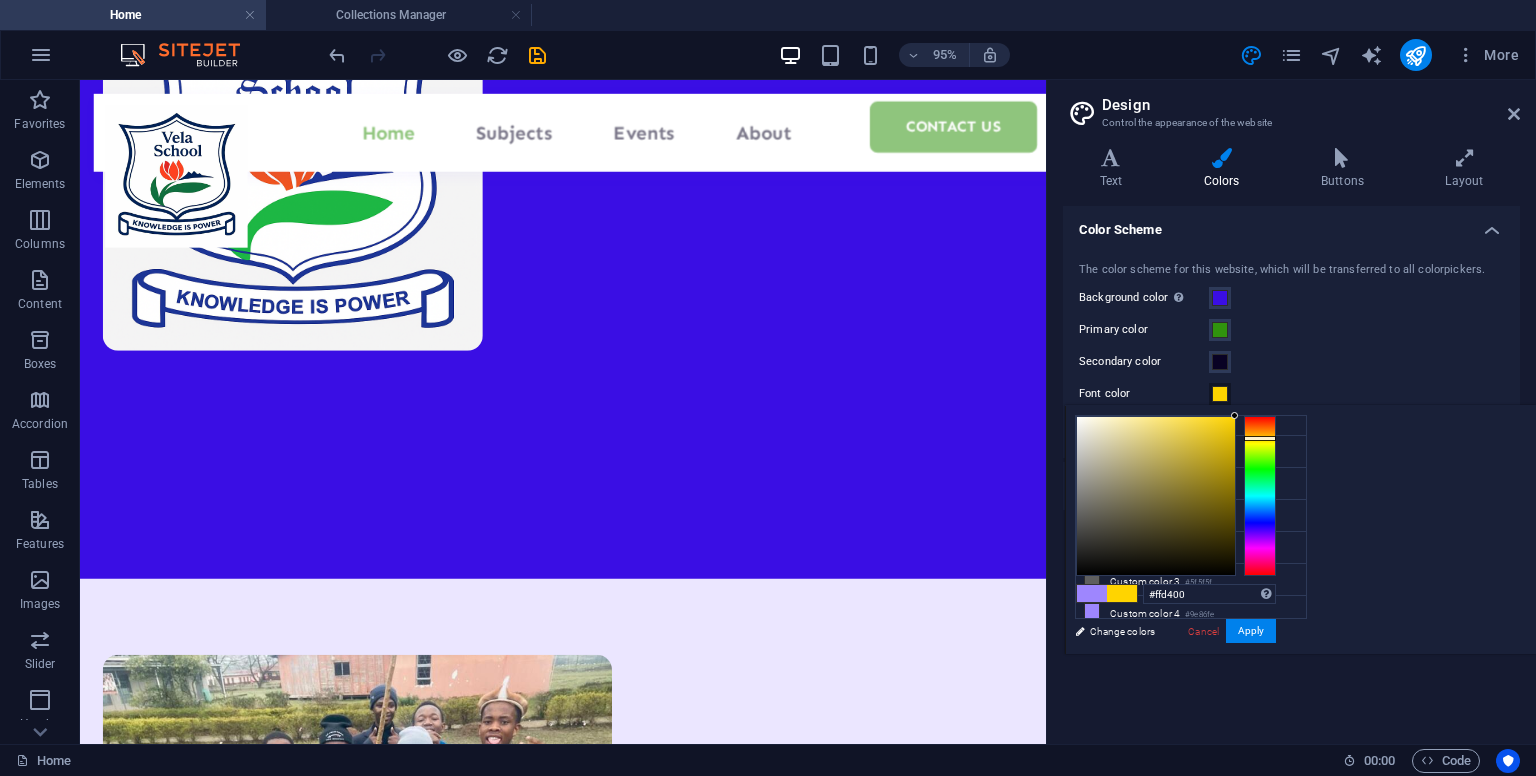 drag, startPoint x: 1192, startPoint y: 433, endPoint x: 1264, endPoint y: 332, distance: 124.036285 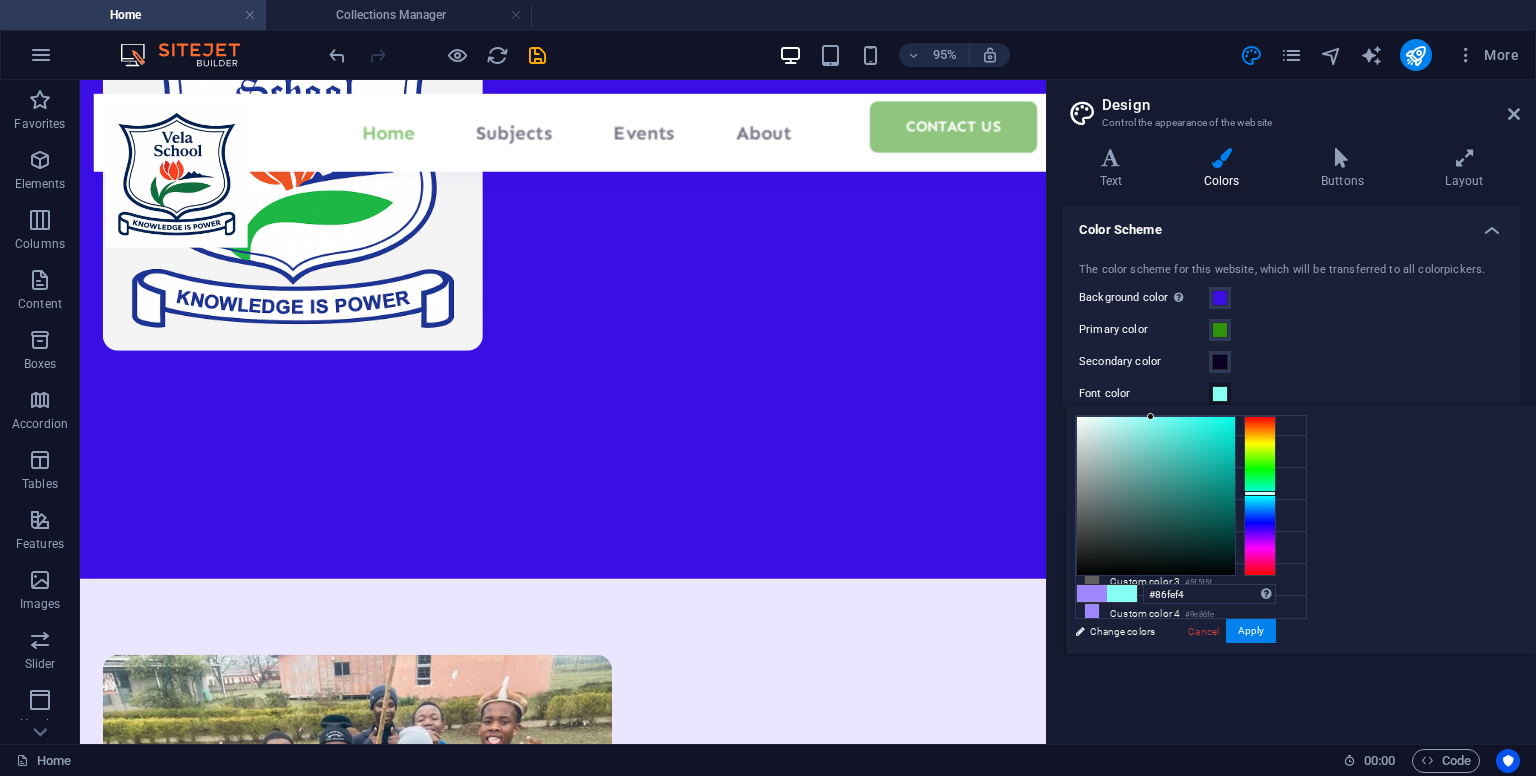 drag, startPoint x: 1257, startPoint y: 526, endPoint x: 1272, endPoint y: 493, distance: 36.249138 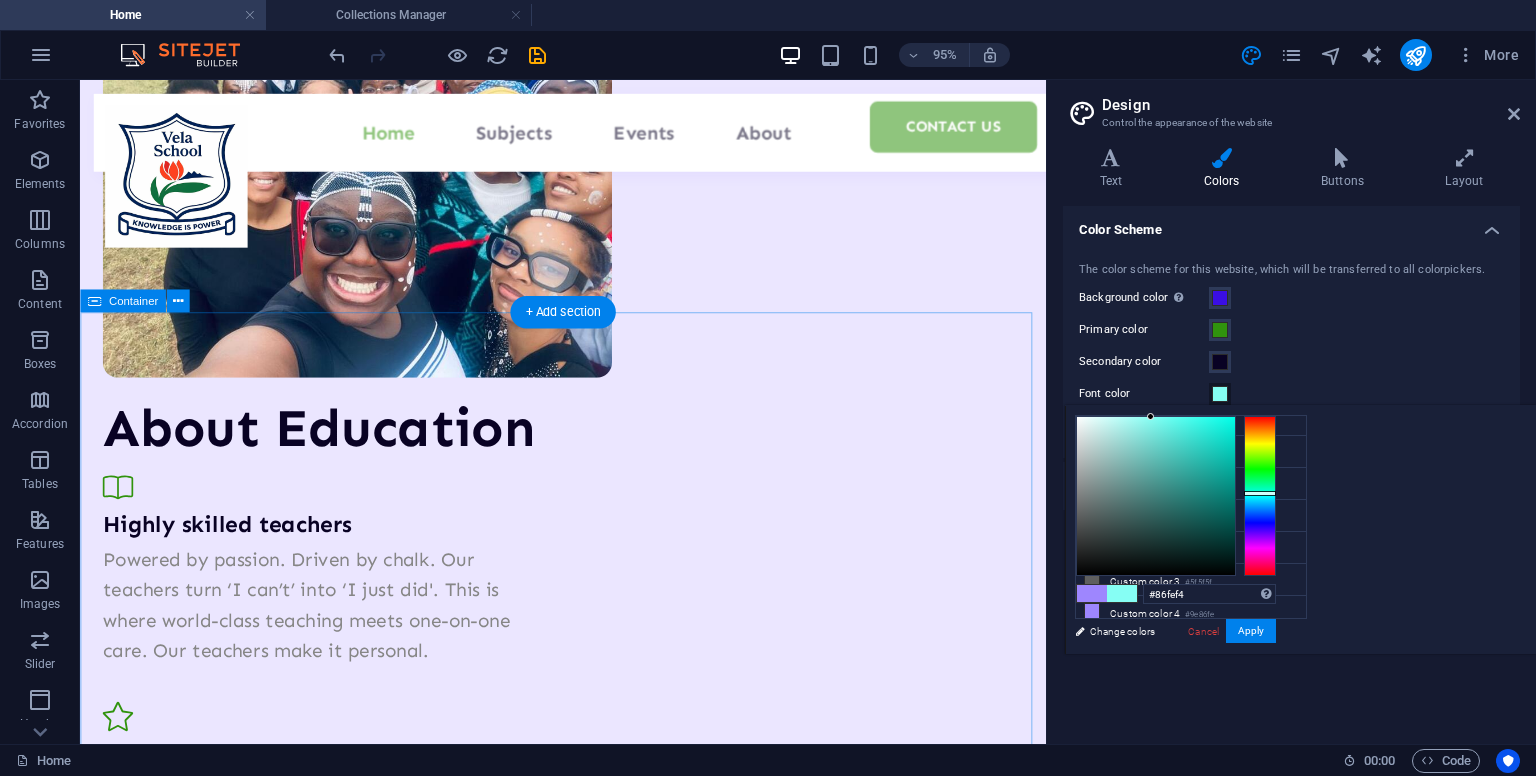 scroll, scrollTop: 1448, scrollLeft: 0, axis: vertical 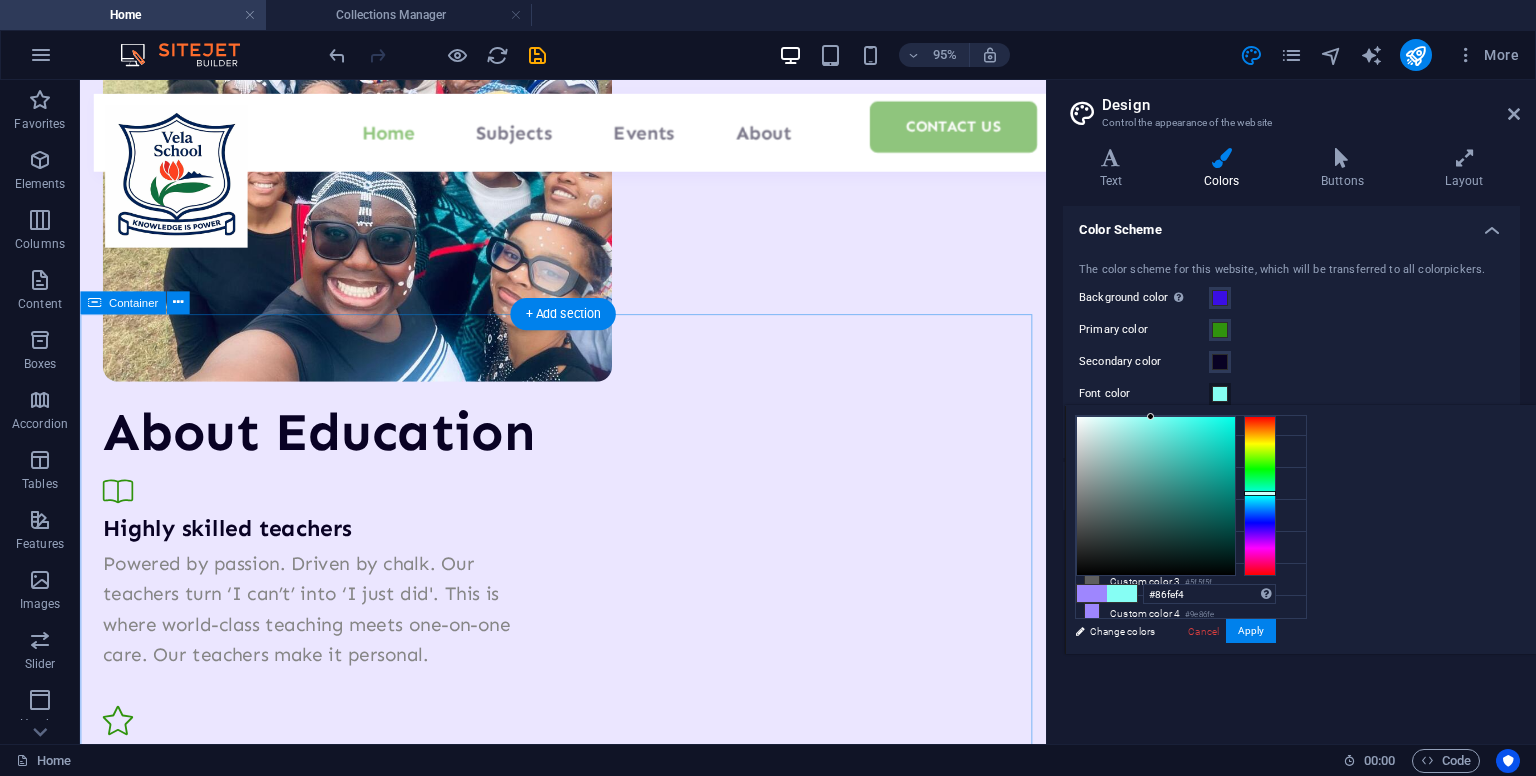 click on "What the School offers School Subjects Add elements and assign them to collection fields or  Add elements  Paste clipboard Add elements and assign them to collection fields or  Add elements  Paste clipboard Add elements and assign them to collection fields or  Add elements  Paste clipboard Add elements and assign them to collection fields or  Add elements  Paste clipboard Add elements and assign them to collection fields or  Add elements  Paste clipboard Add elements and assign them to collection fields or  Add elements  Paste clipboard Add elements and assign them to collection fields or  Add elements  Paste clipboard Add elements and assign them to collection fields or  Add elements  Paste clipboard Add elements and assign them to collection fields or  Add elements  Paste clipboard Add elements and assign them to collection fields or  Add elements  Paste clipboard PREVIOUS NEXT Extra-curricular activities Add elements and assign them to collection fields or  Add elements previous next" at bounding box center (588, 2478) 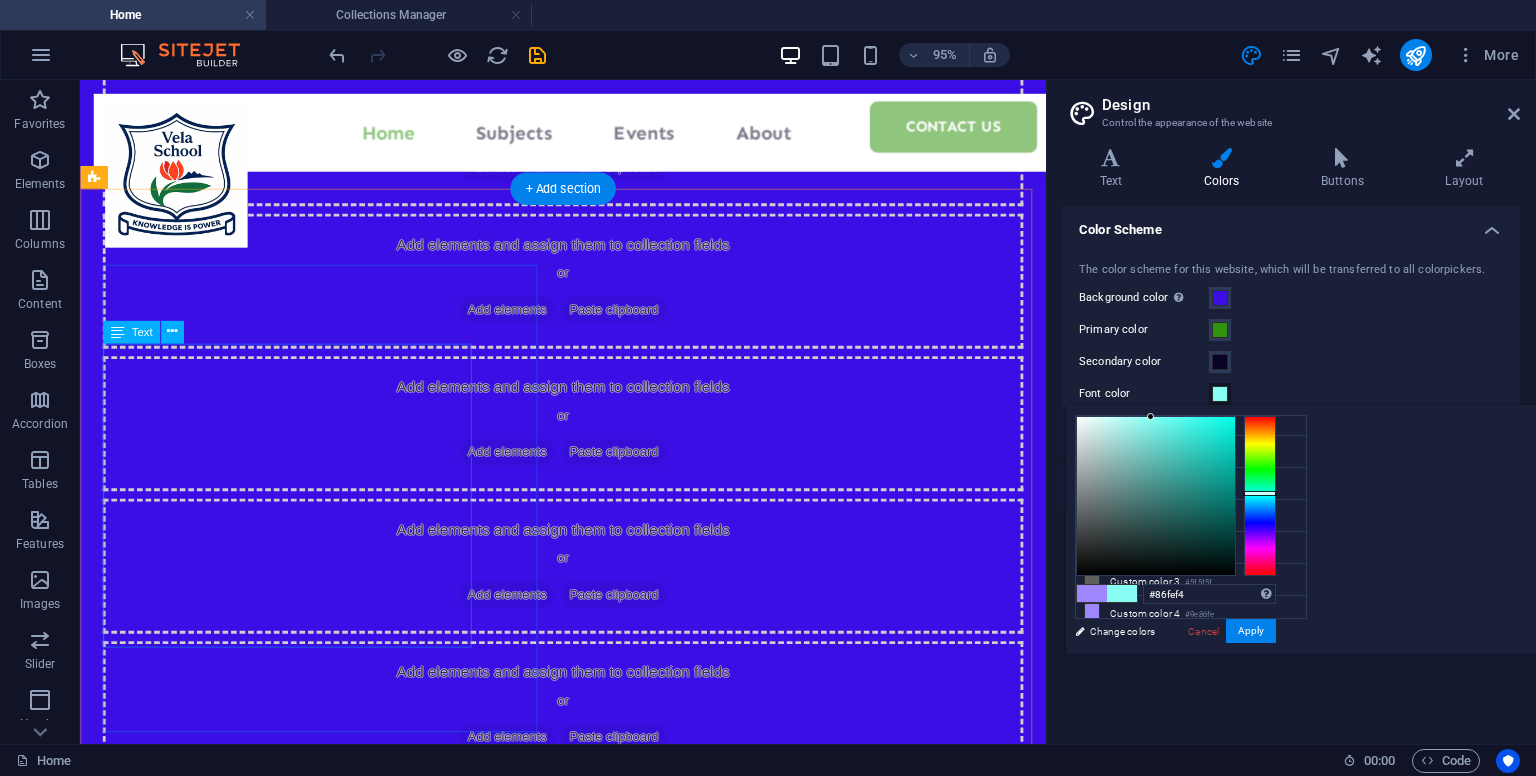 scroll, scrollTop: 3104, scrollLeft: 0, axis: vertical 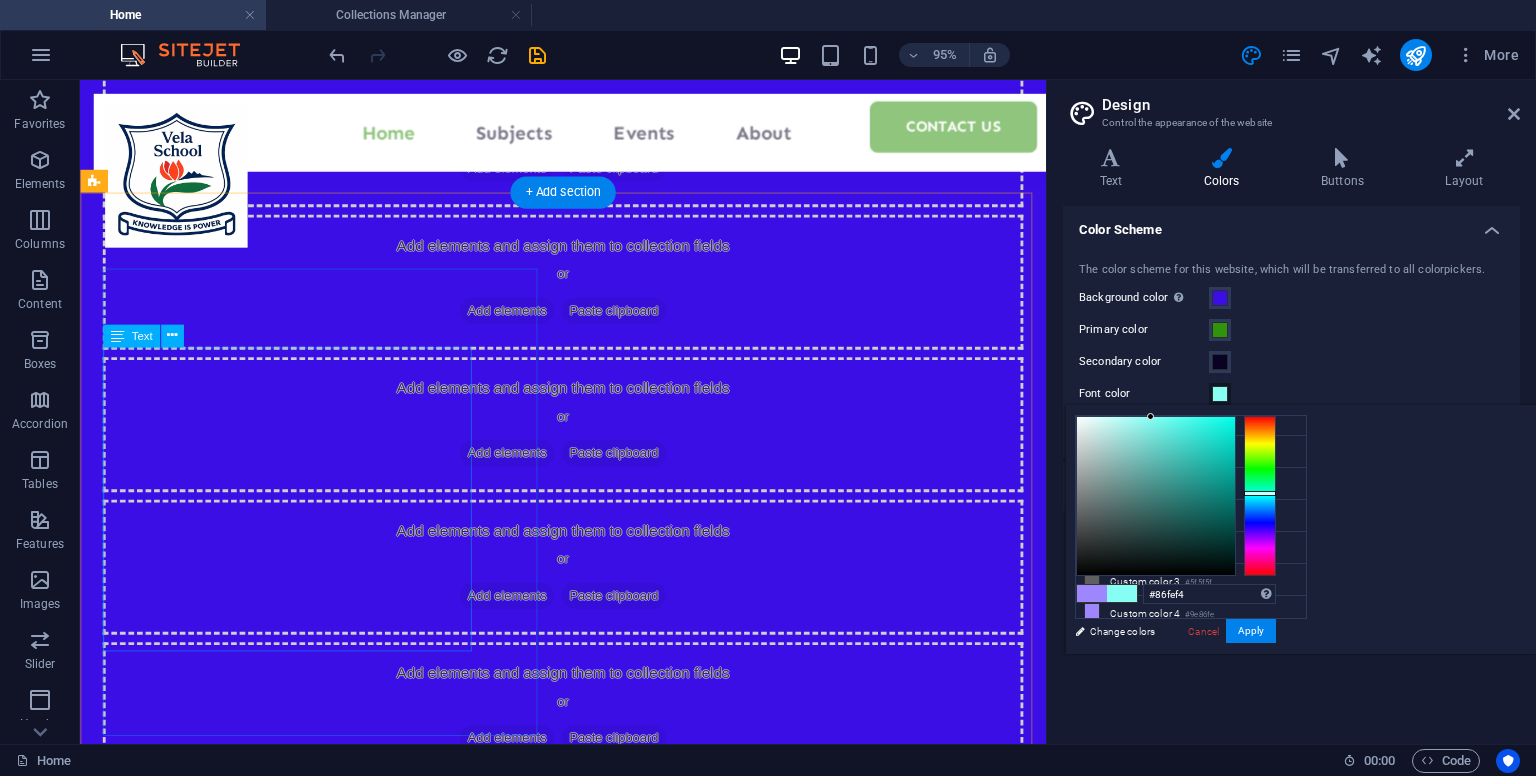 click on "Our teachers are the heart of our community. They're not just educators; they're  mentors, motivators, and innovators  dedicated to nurturing every student's potential. With passion and expertise, our team creates an engaging learning environment where curiosity thrives and success is celebrated. Discover the difference our dedicated teachers make!" at bounding box center [336, 2886] 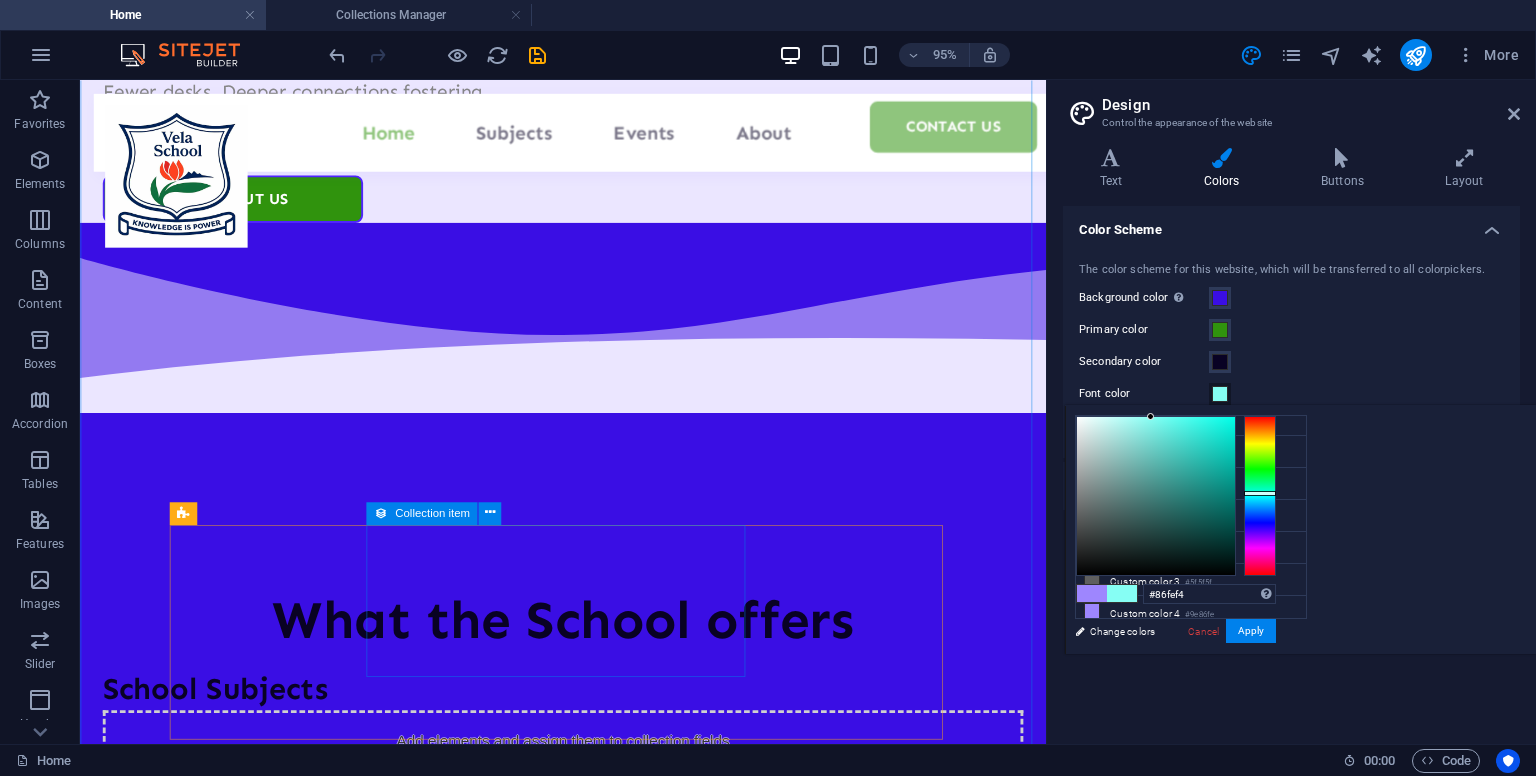 scroll, scrollTop: 2448, scrollLeft: 0, axis: vertical 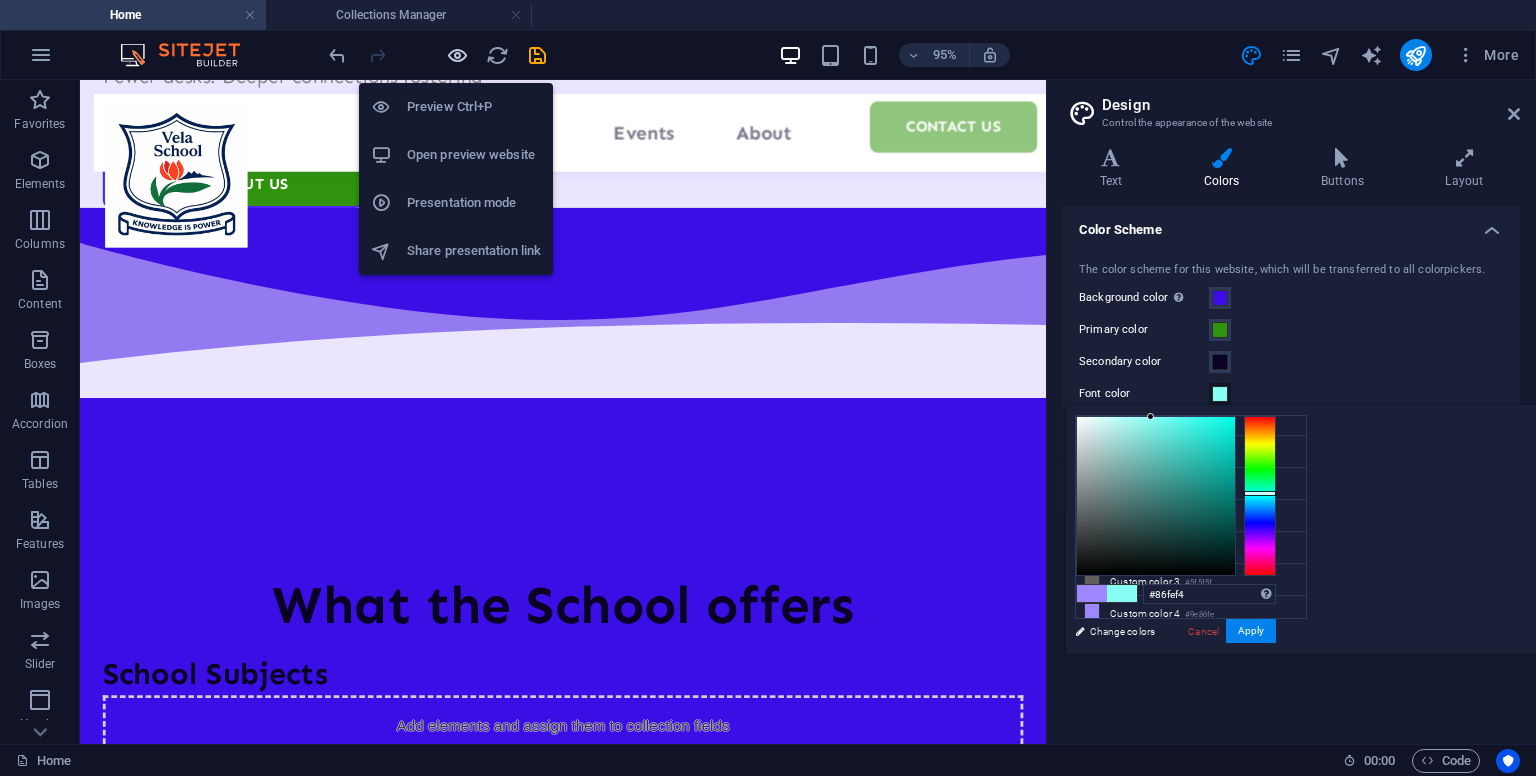 click at bounding box center (457, 55) 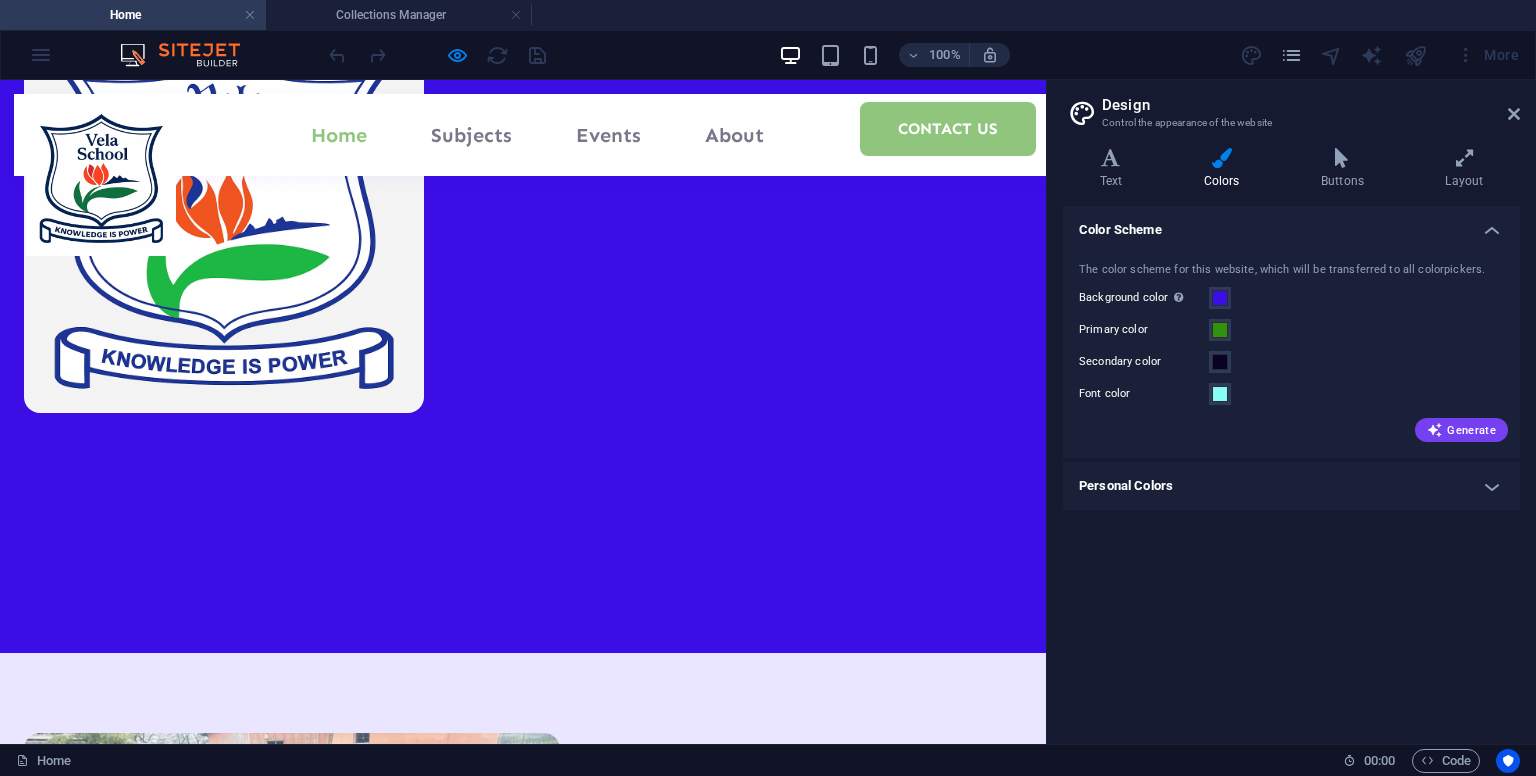 scroll, scrollTop: 652, scrollLeft: 0, axis: vertical 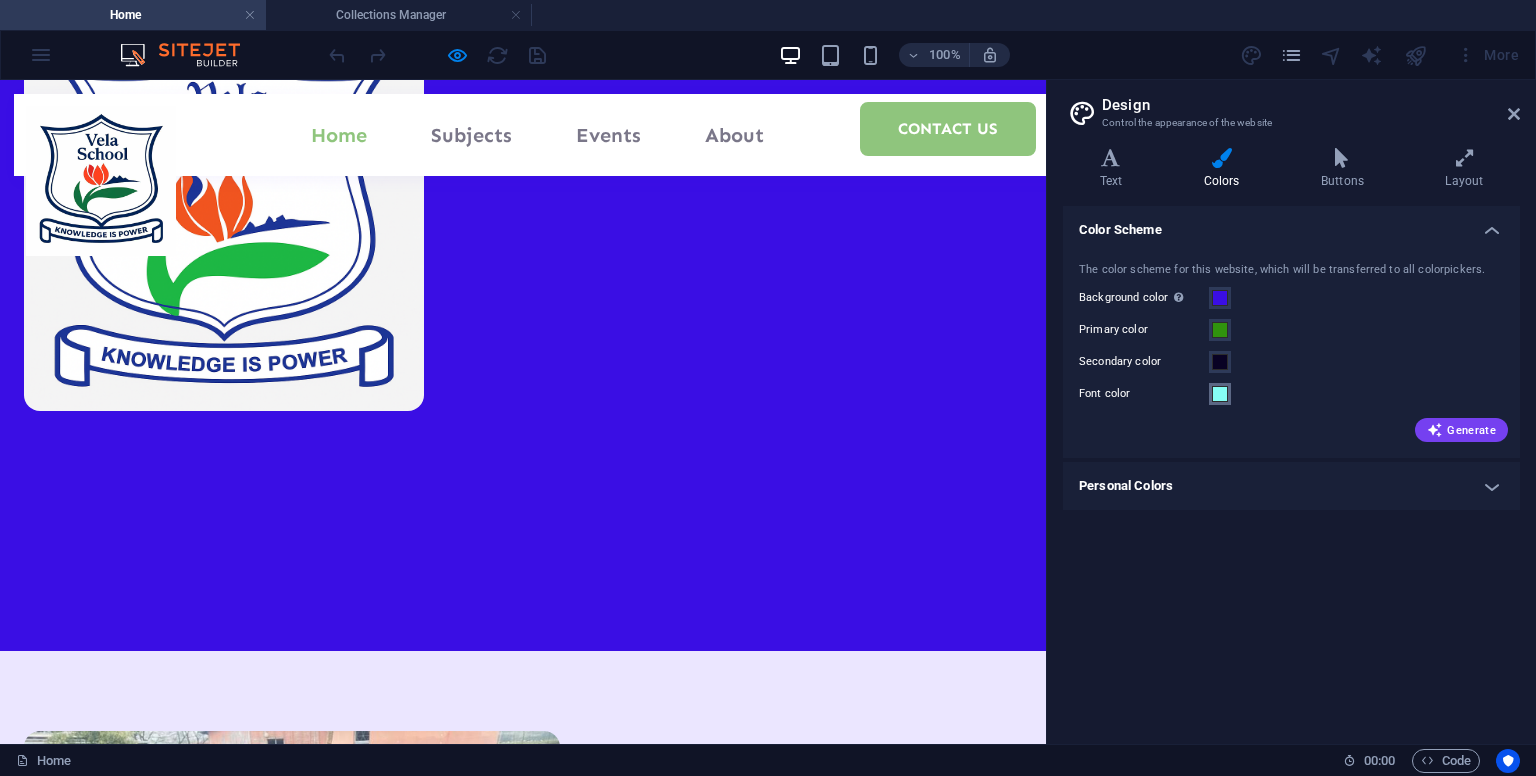 click at bounding box center [1220, 394] 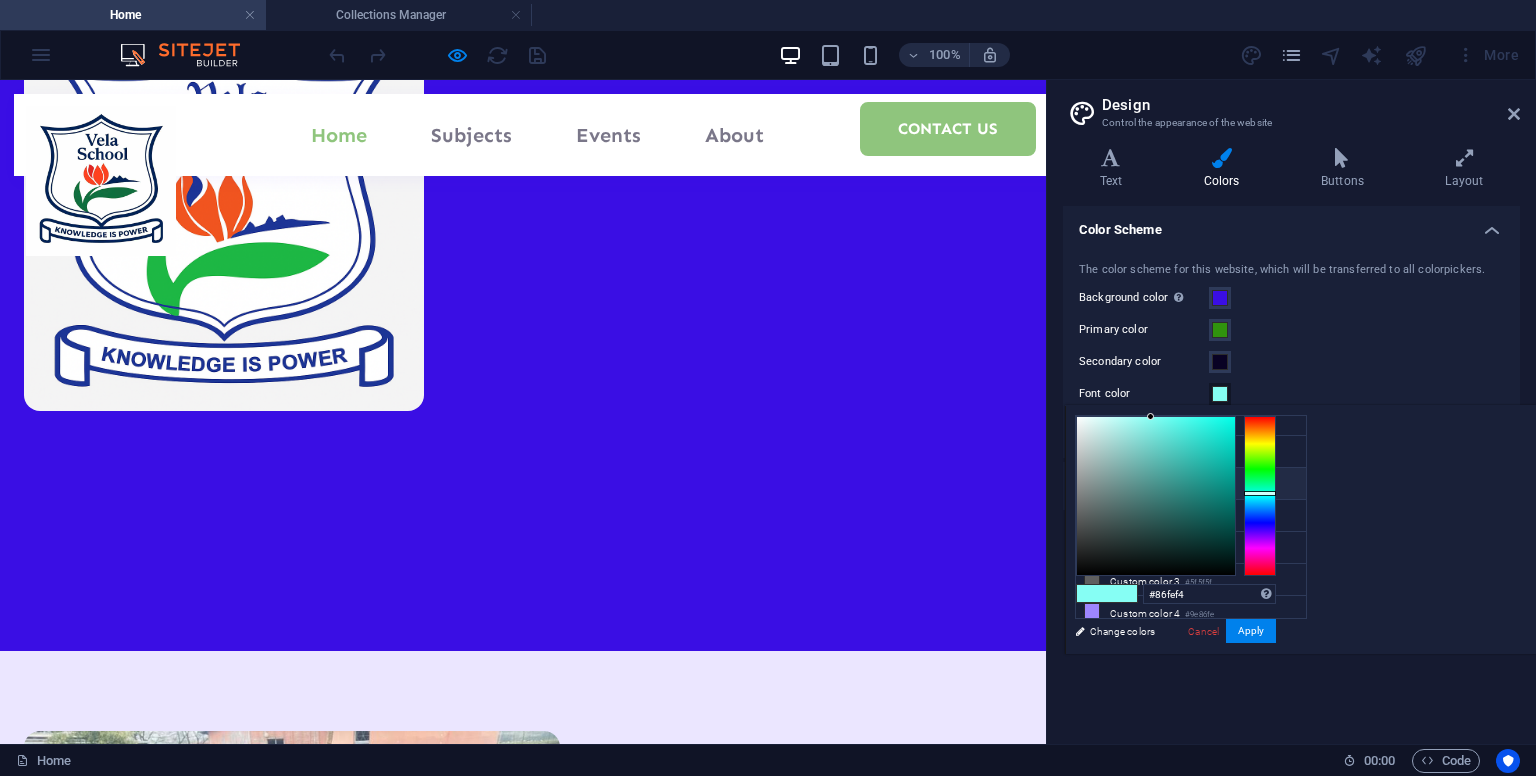 click at bounding box center (1092, 483) 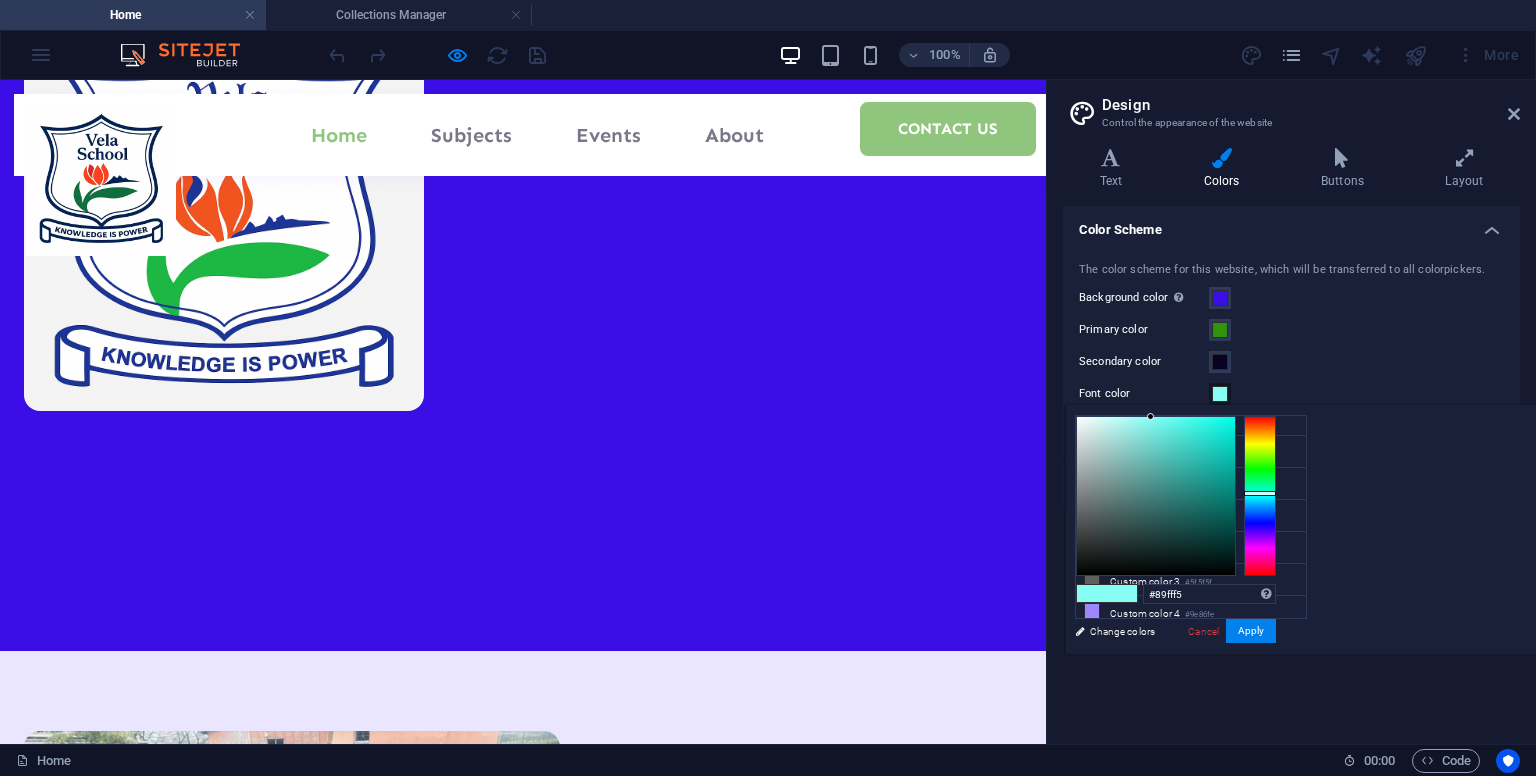 click at bounding box center (1150, 416) 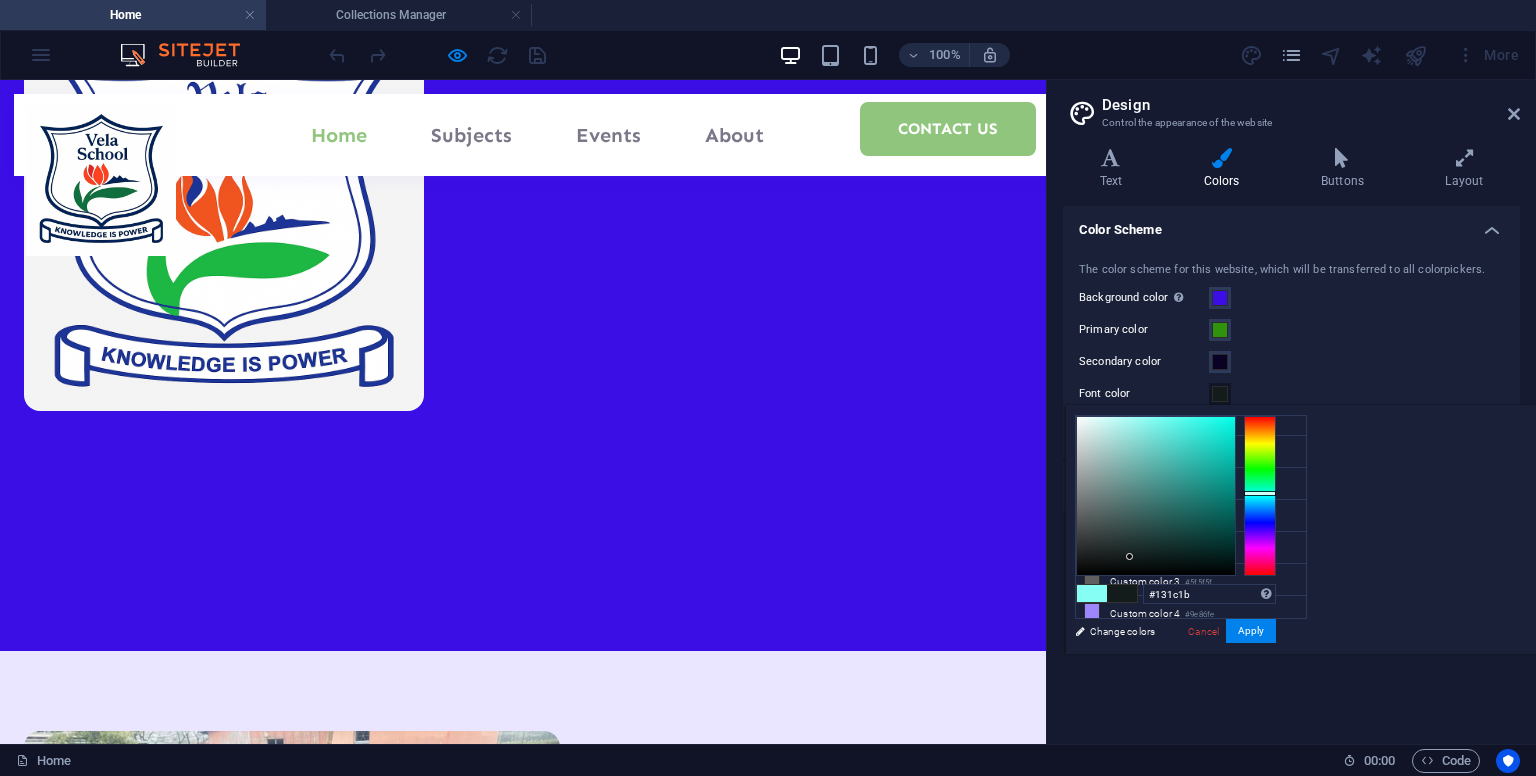 type on "#111b1a" 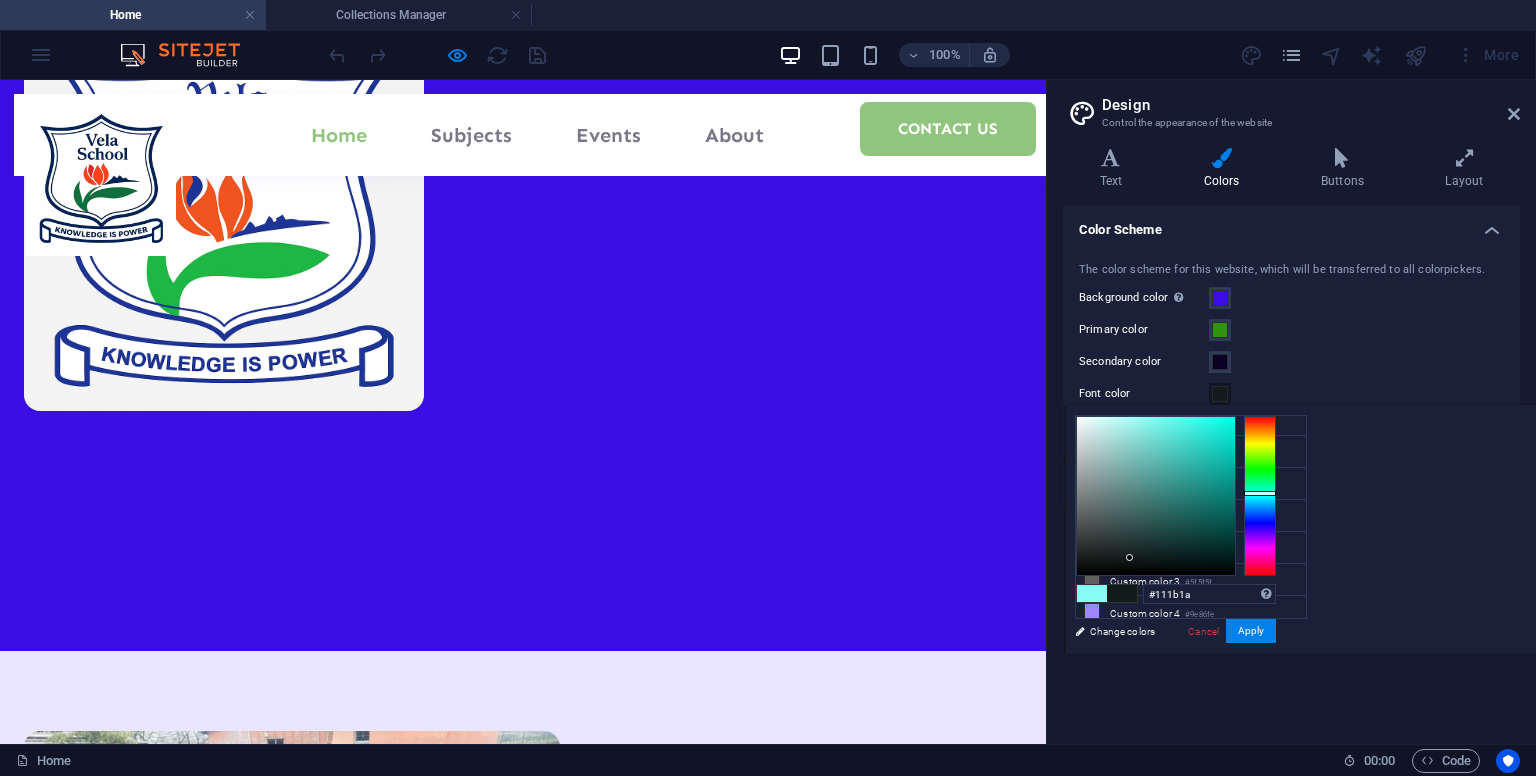 drag, startPoint x: 1408, startPoint y: 434, endPoint x: 1380, endPoint y: 557, distance: 126.146736 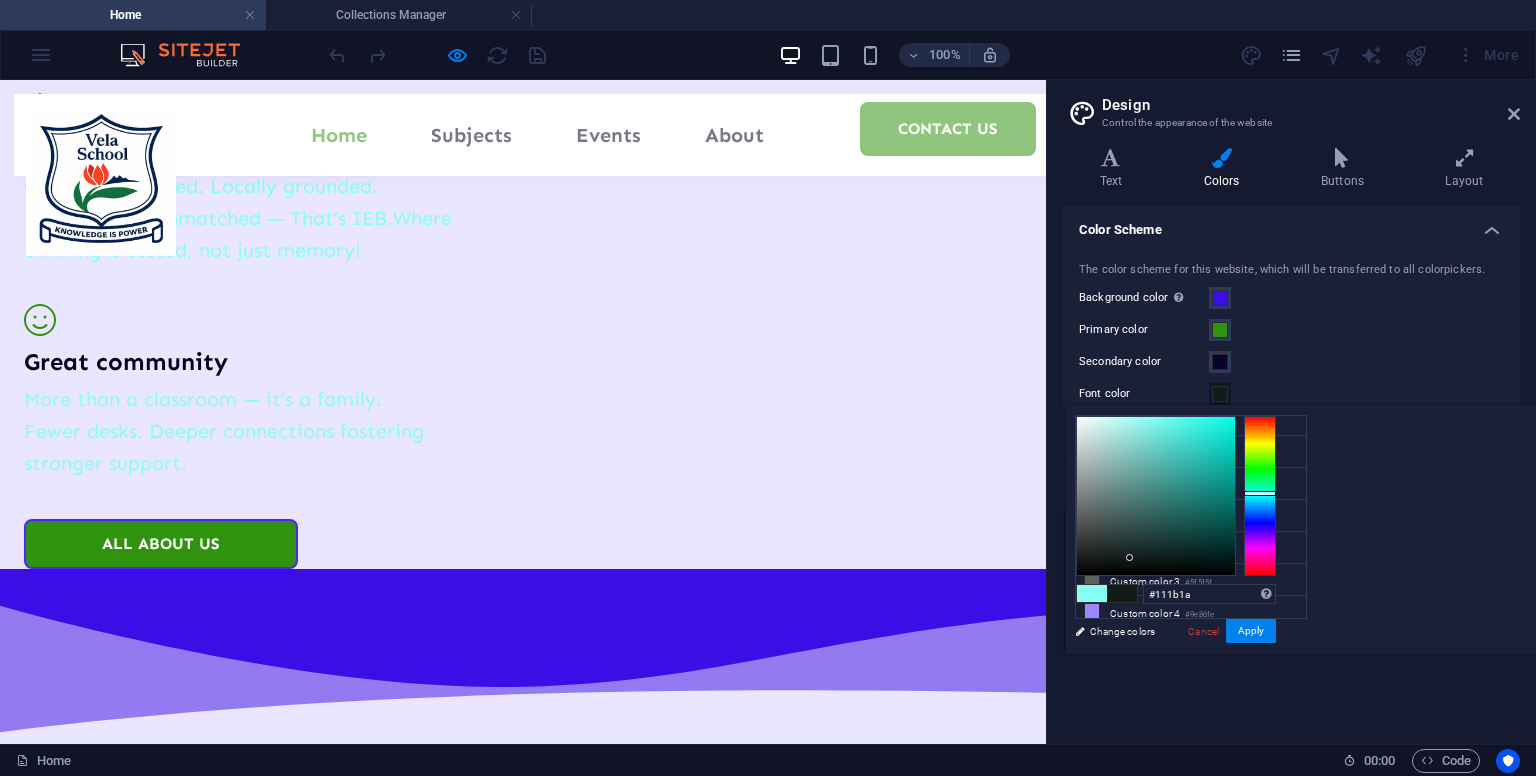 scroll, scrollTop: 2092, scrollLeft: 0, axis: vertical 